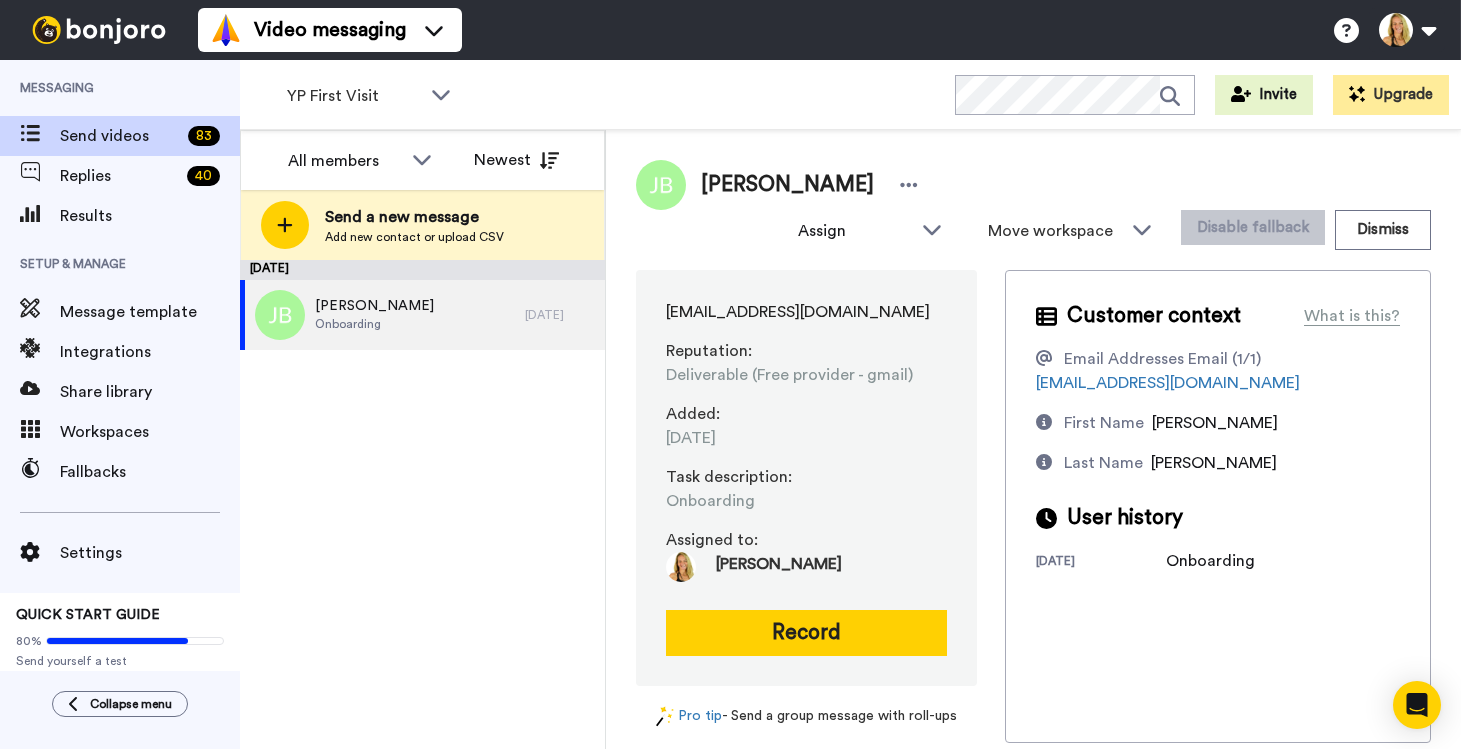 scroll, scrollTop: 0, scrollLeft: 0, axis: both 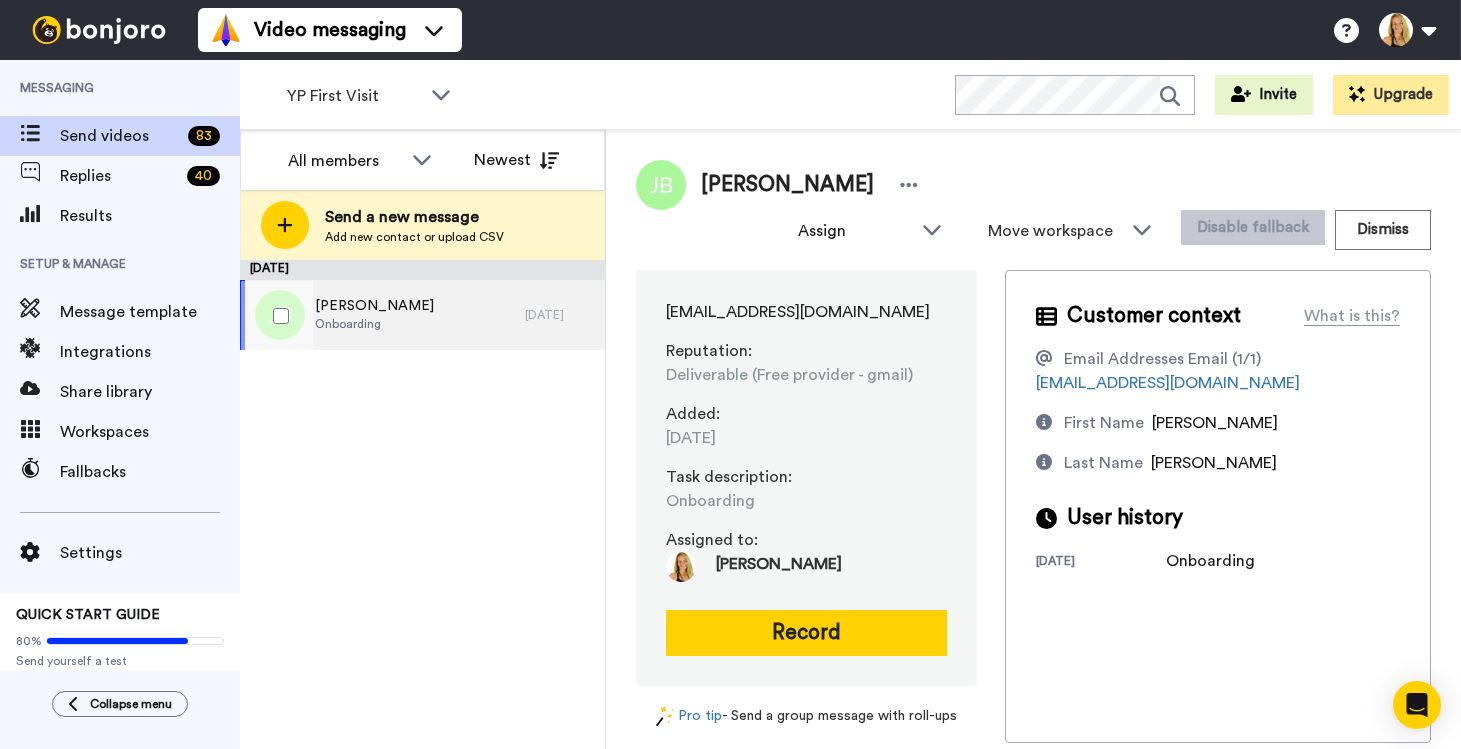 click on "Onboarding" at bounding box center (374, 324) 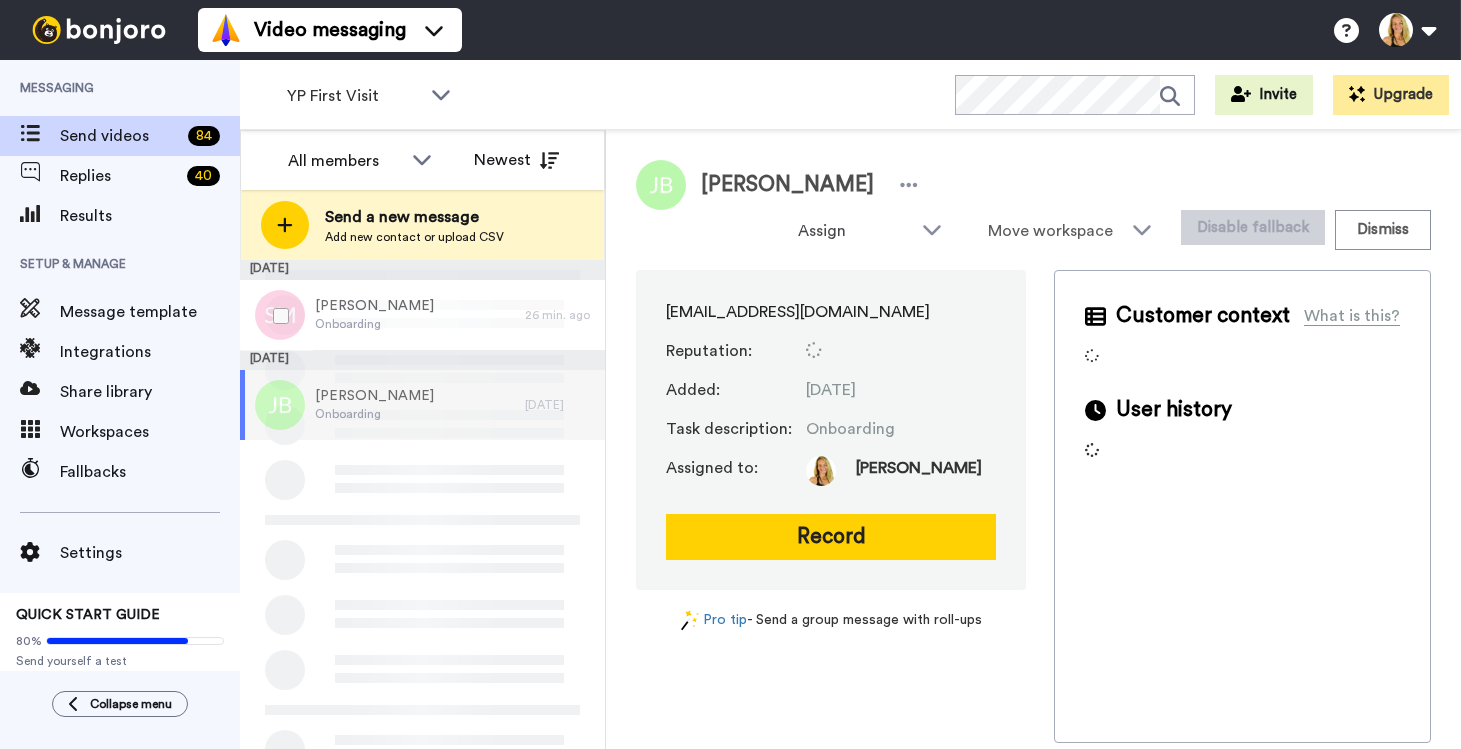 scroll, scrollTop: 0, scrollLeft: 0, axis: both 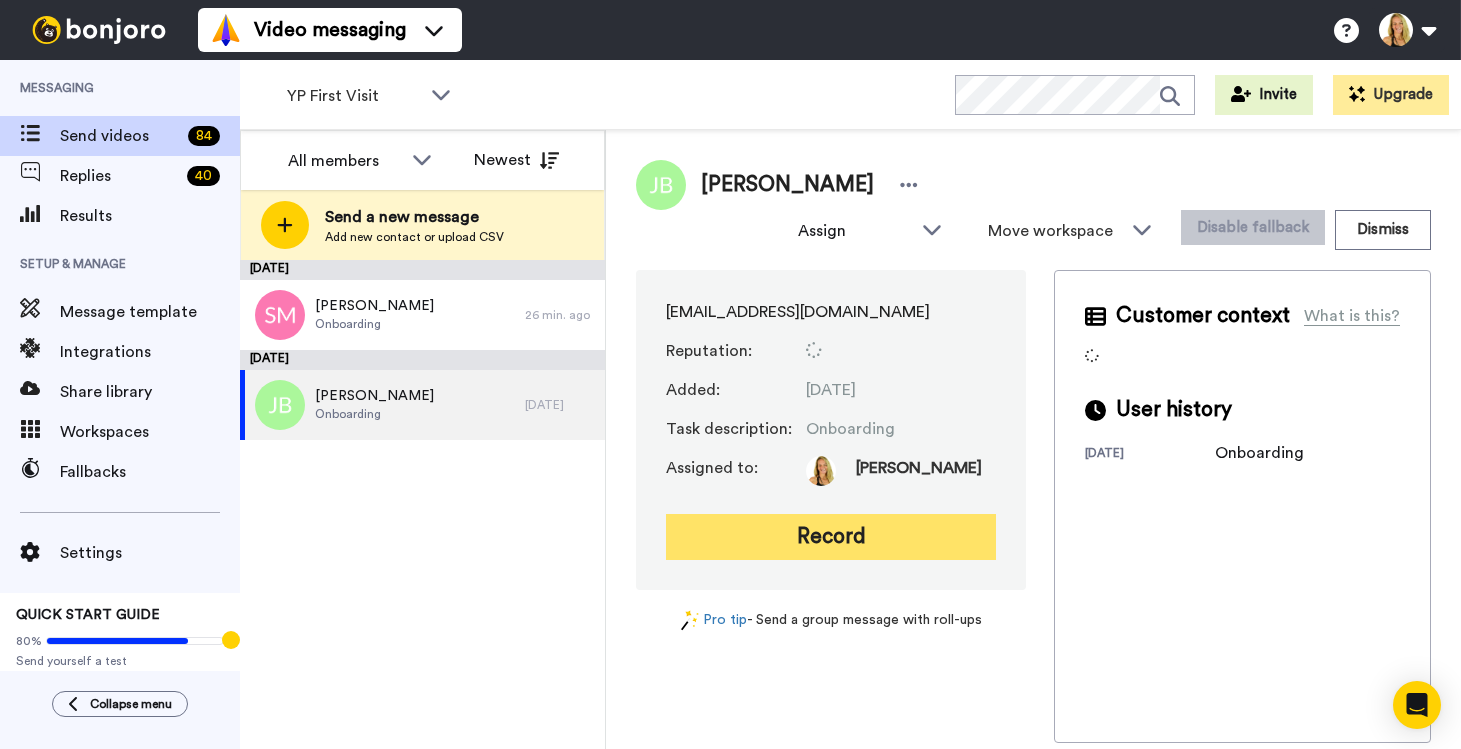 click on "Record" at bounding box center (831, 537) 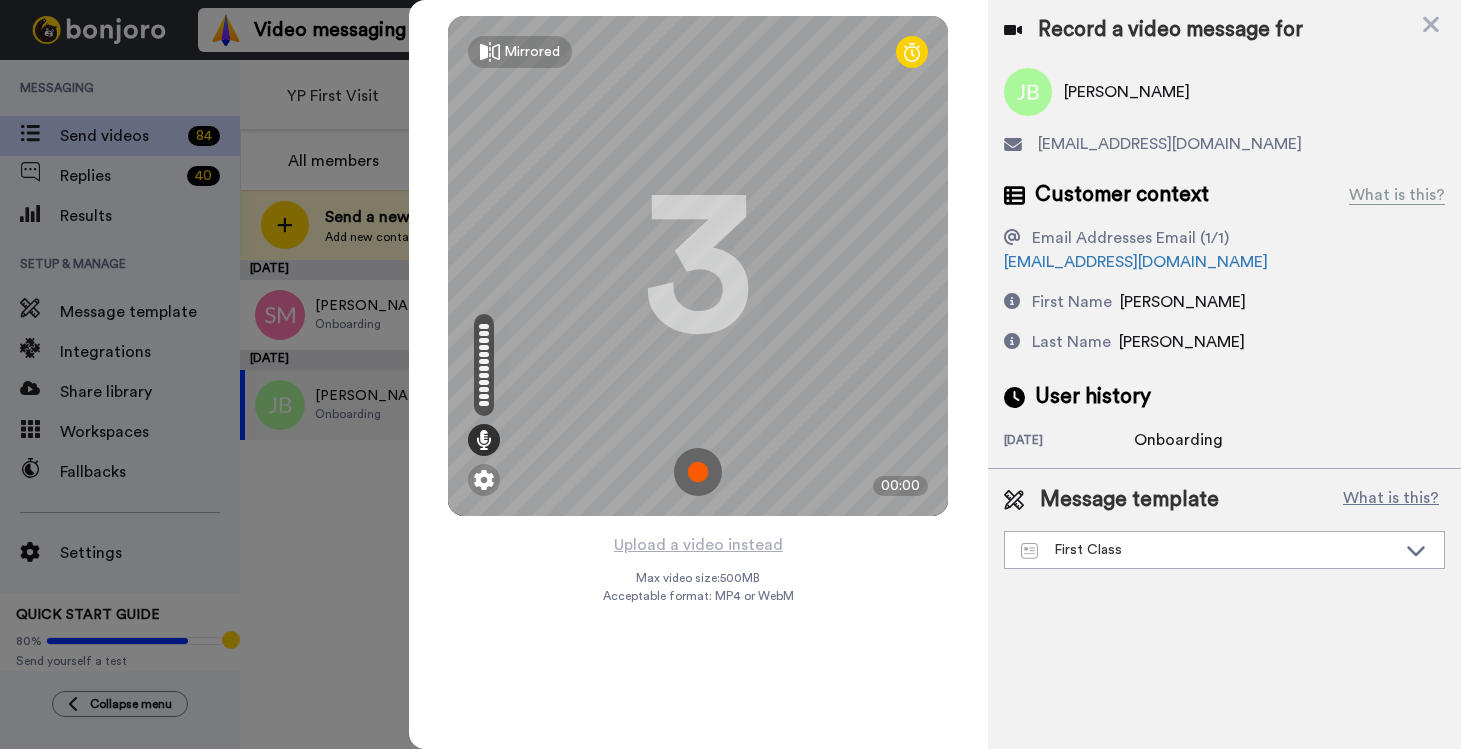 click at bounding box center (698, 472) 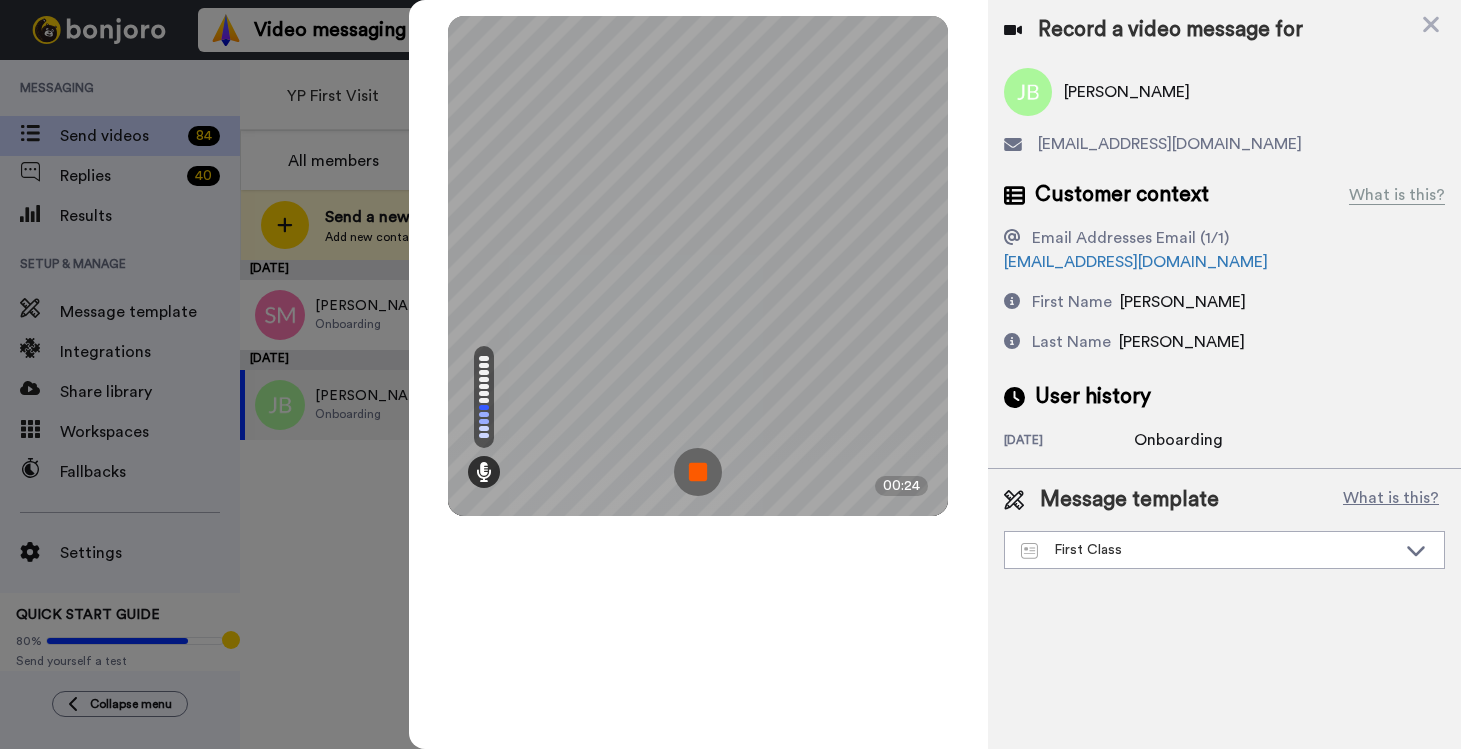 click at bounding box center (698, 472) 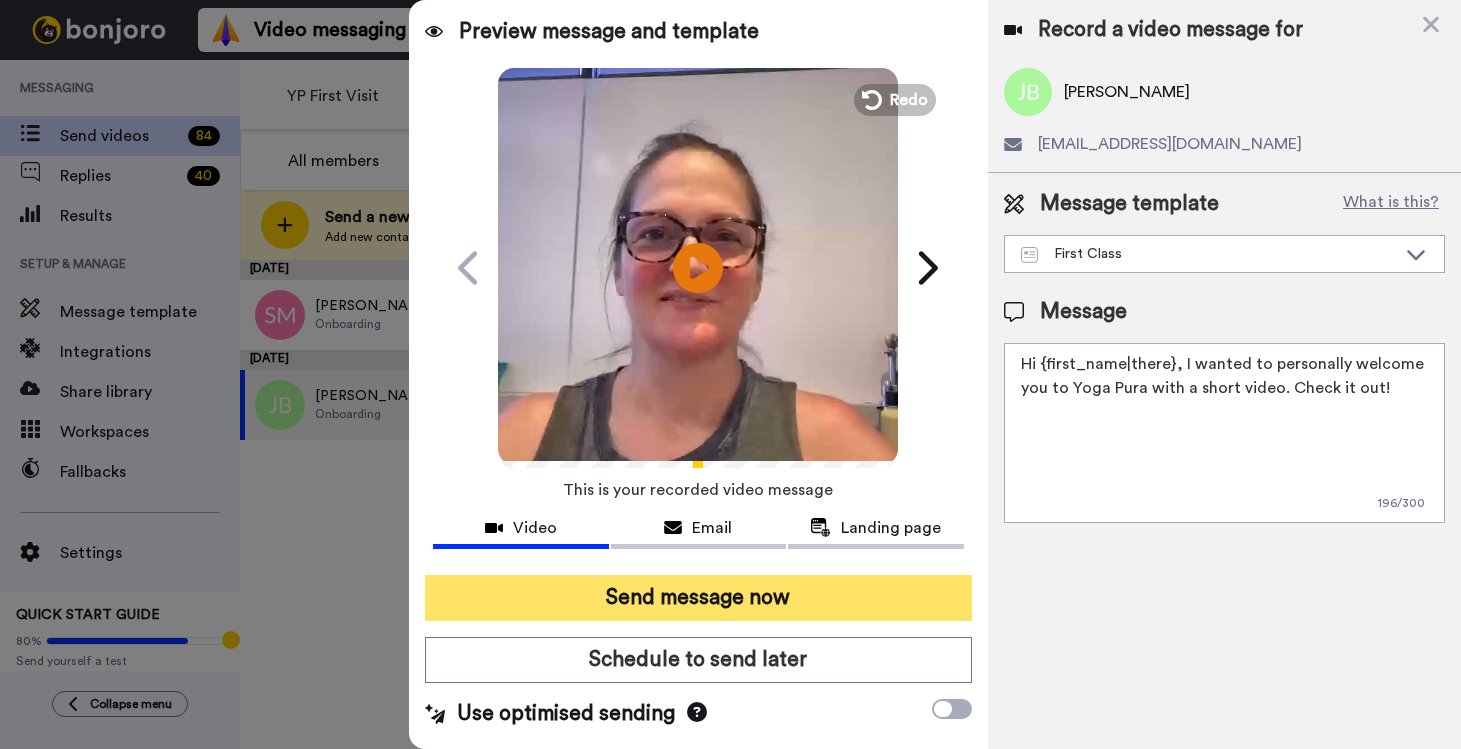 click on "Send message now" at bounding box center [698, 598] 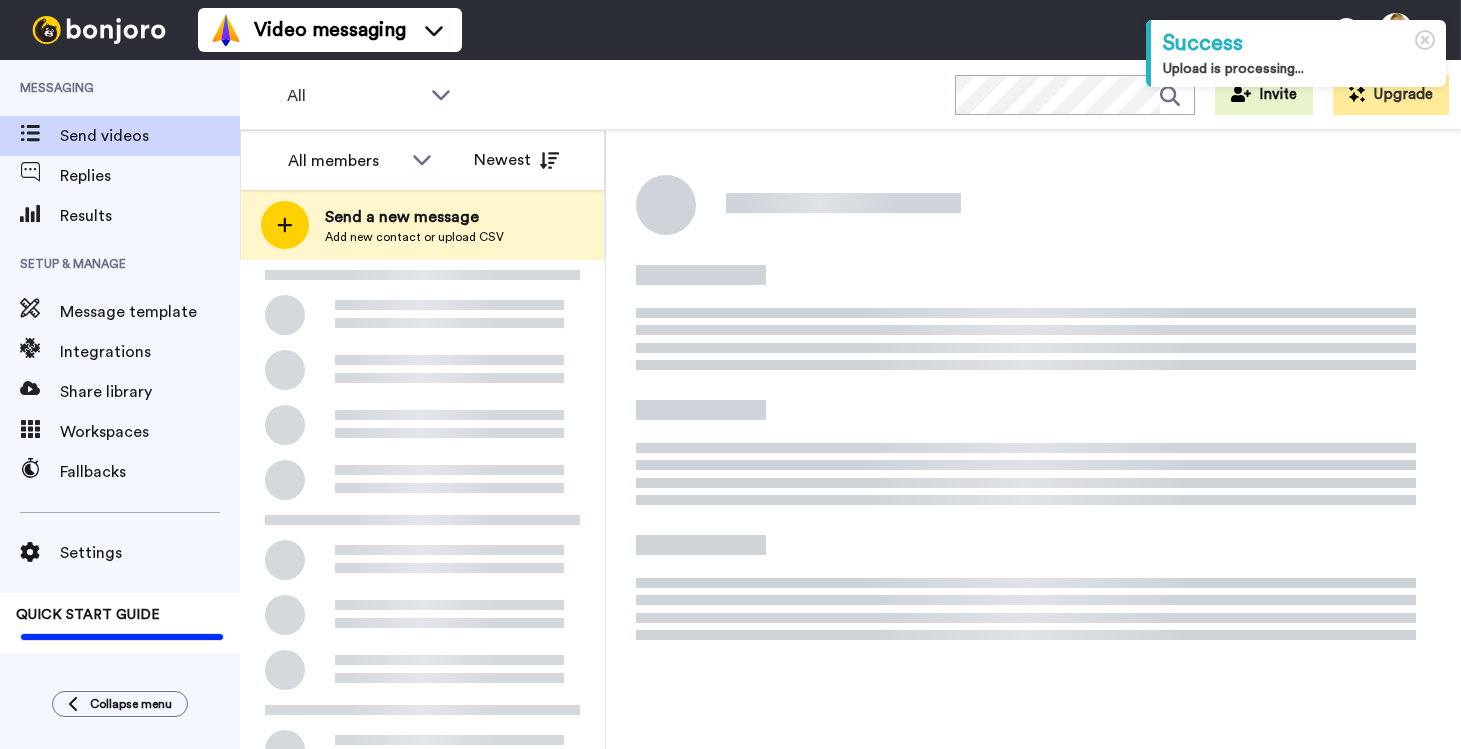 scroll, scrollTop: 0, scrollLeft: 0, axis: both 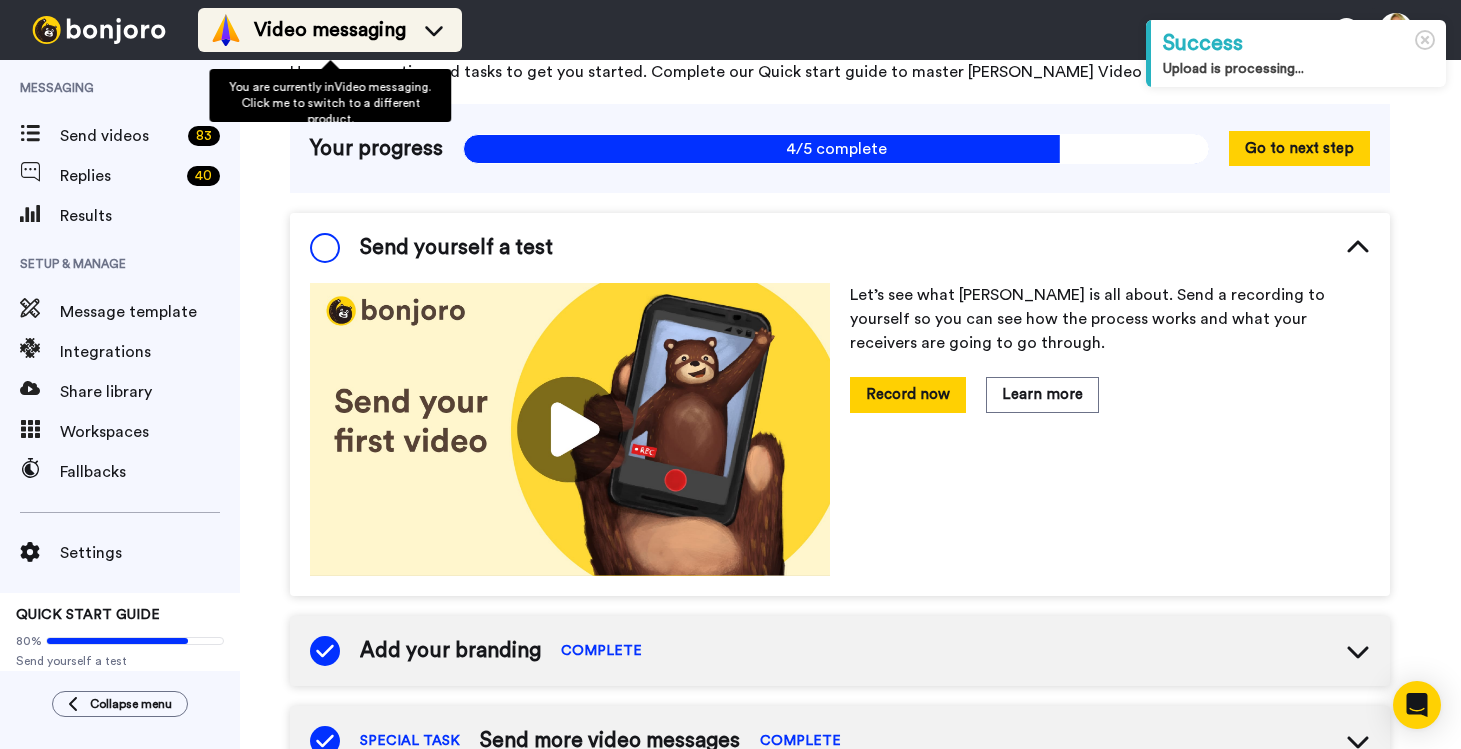 click 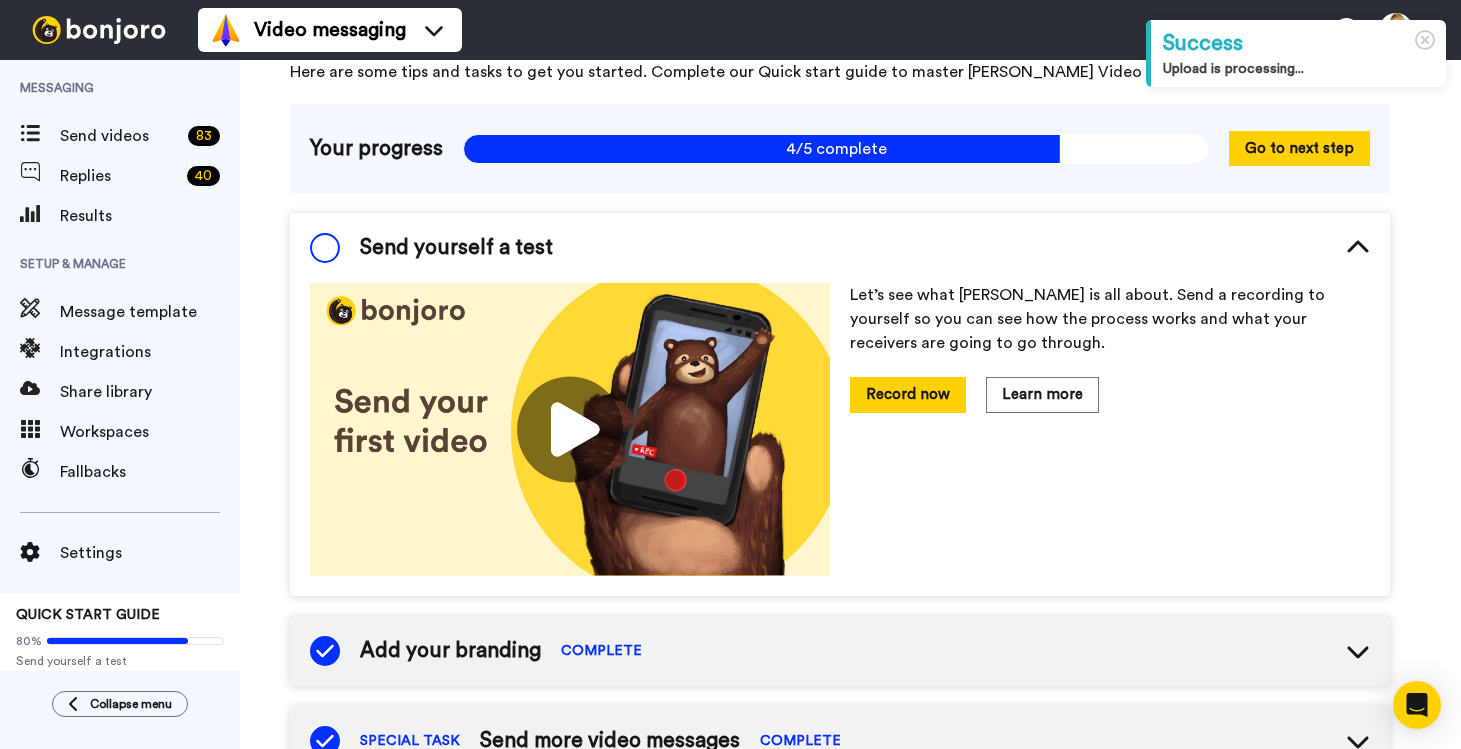 click on "Video messaging Switch to Video messaging Testimonials Try me for free! Settings Discover Help & Support Case studies Bonjoro Tools   Help docs   Settings My Profile Change Password Billing Affiliates Help Docs Settings Logout" at bounding box center (829, 30) 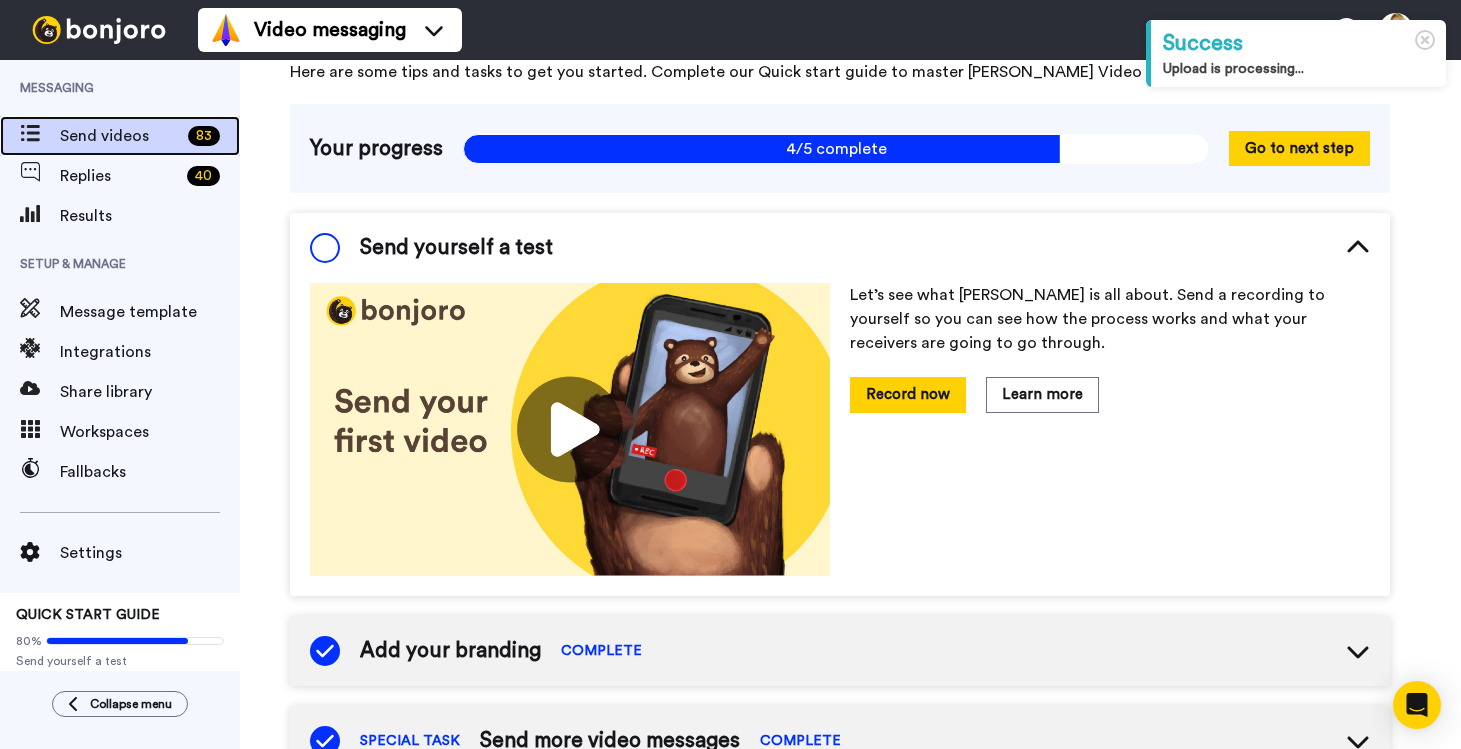 click on "Send videos" at bounding box center [120, 136] 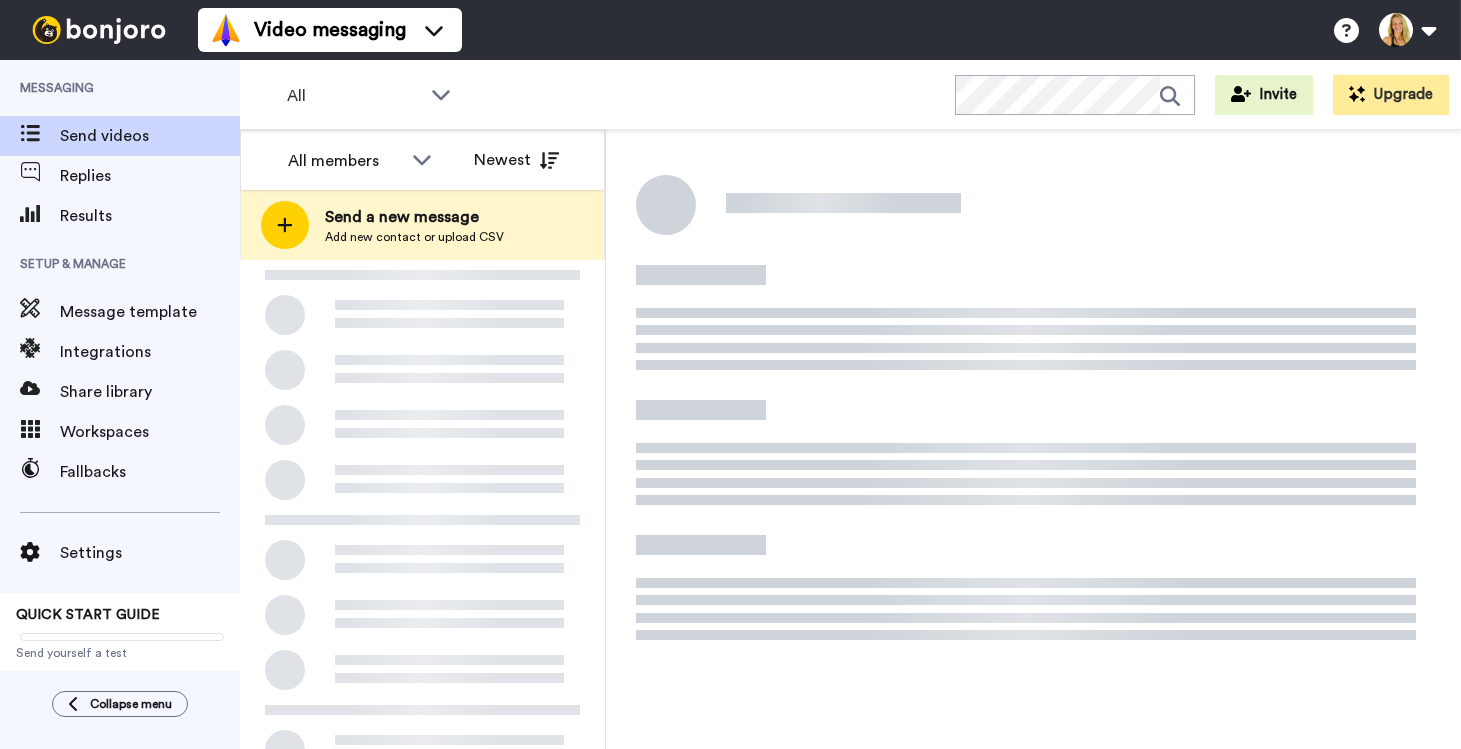 scroll, scrollTop: 0, scrollLeft: 0, axis: both 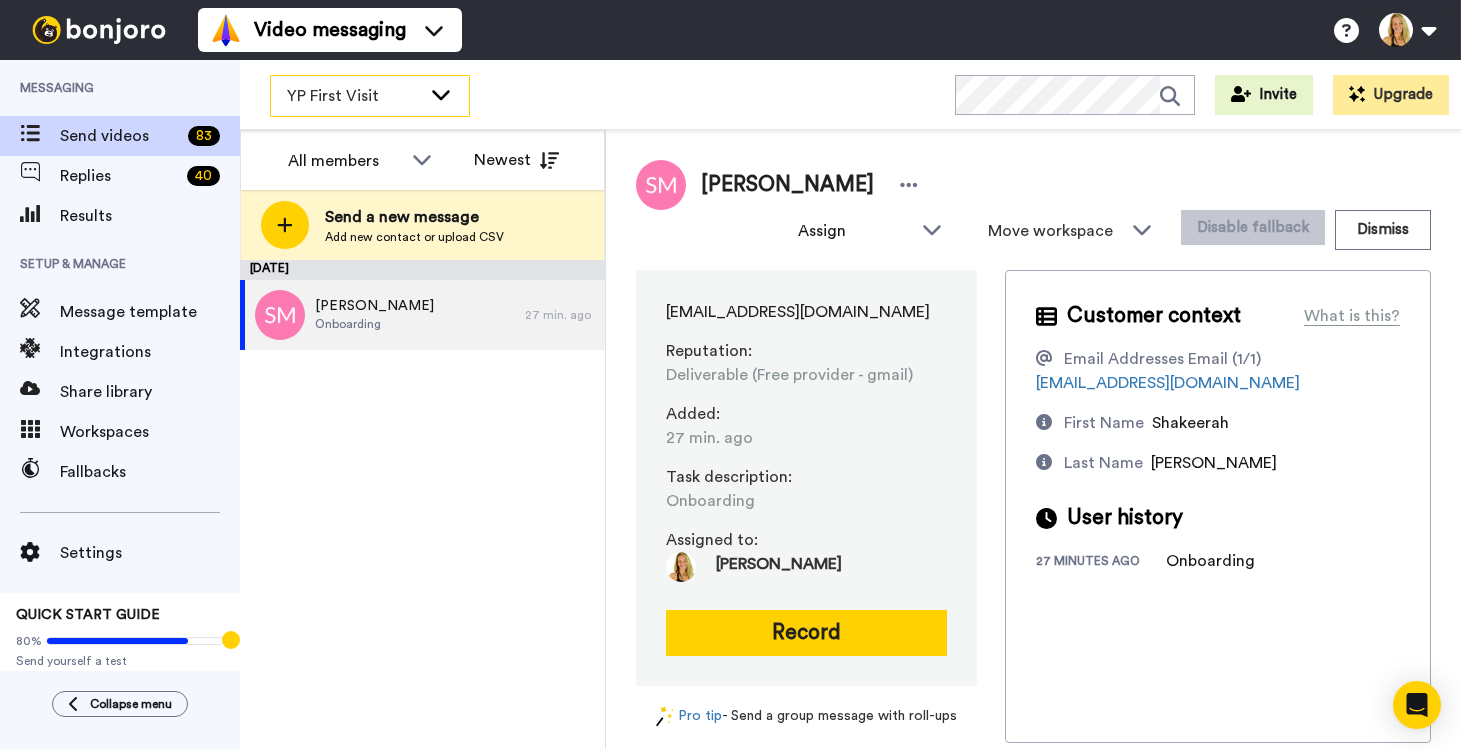 click on "YP First Visit" at bounding box center (354, 96) 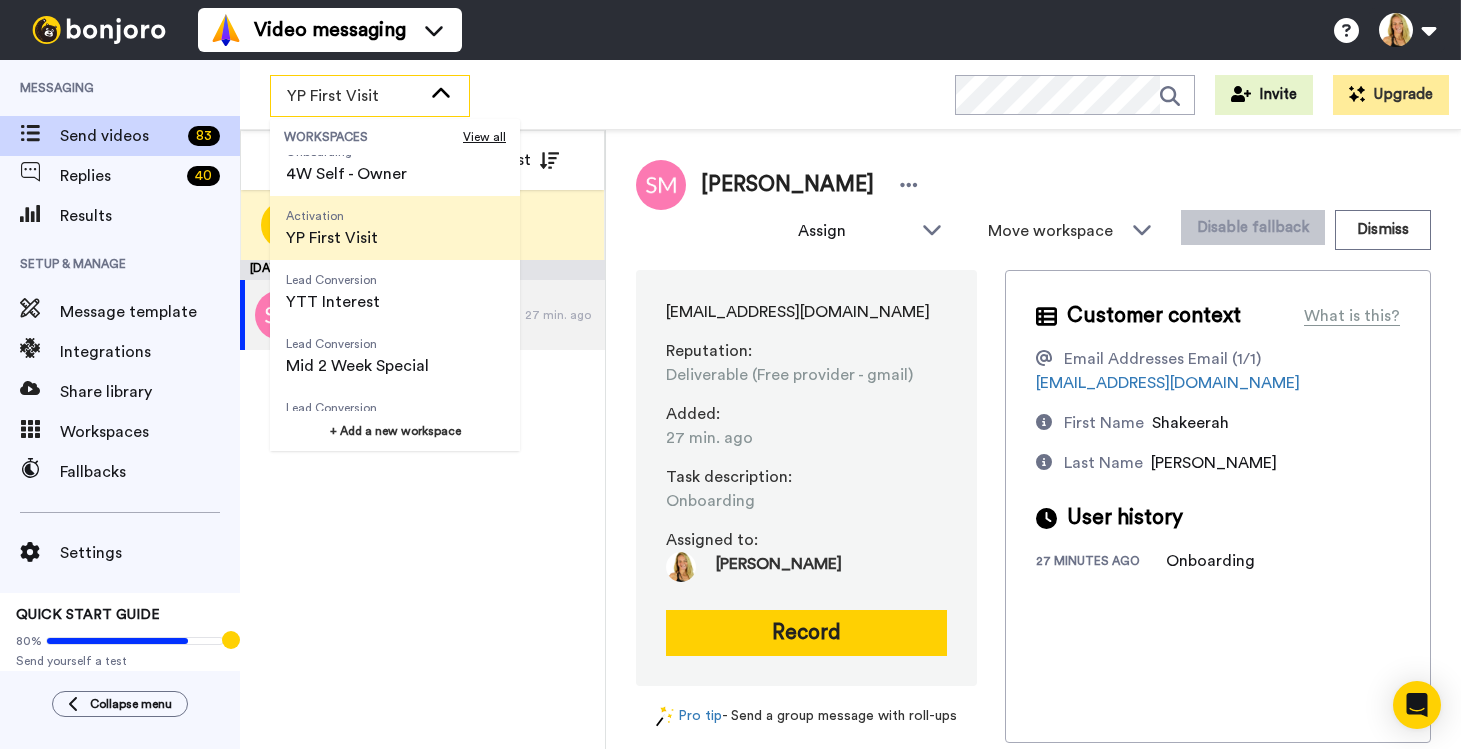 scroll, scrollTop: 284, scrollLeft: 0, axis: vertical 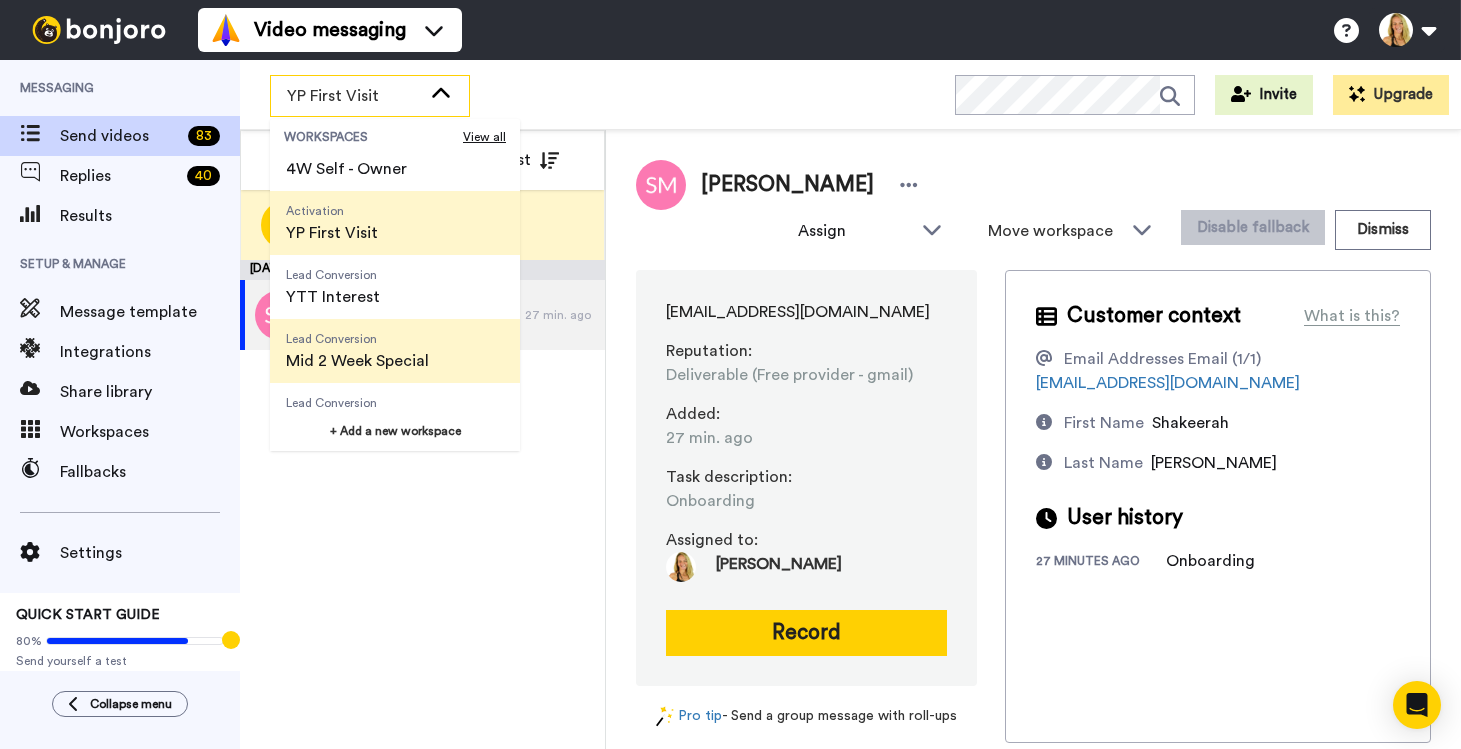 click on "Mid 2 Week Special" at bounding box center (357, 361) 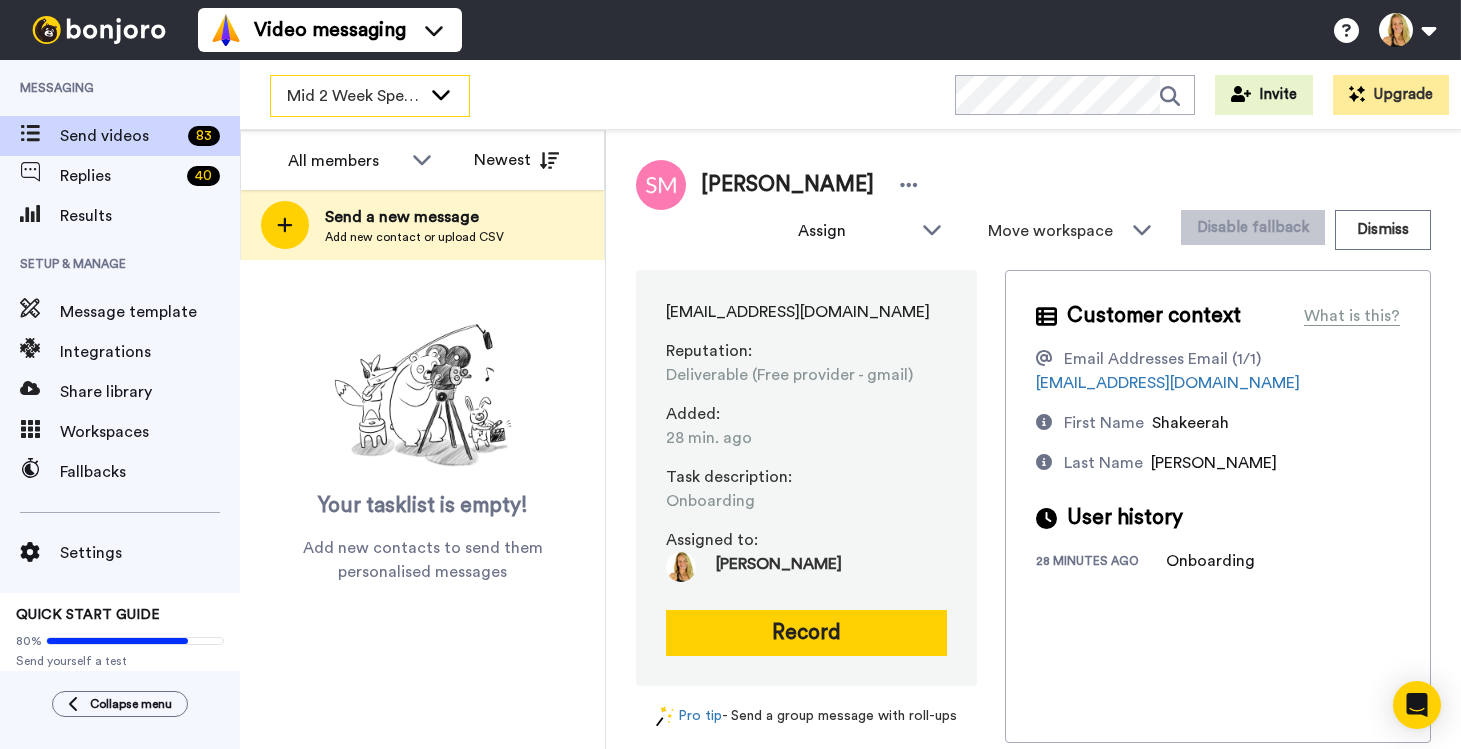click on "Mid 2 Week Special" at bounding box center (354, 96) 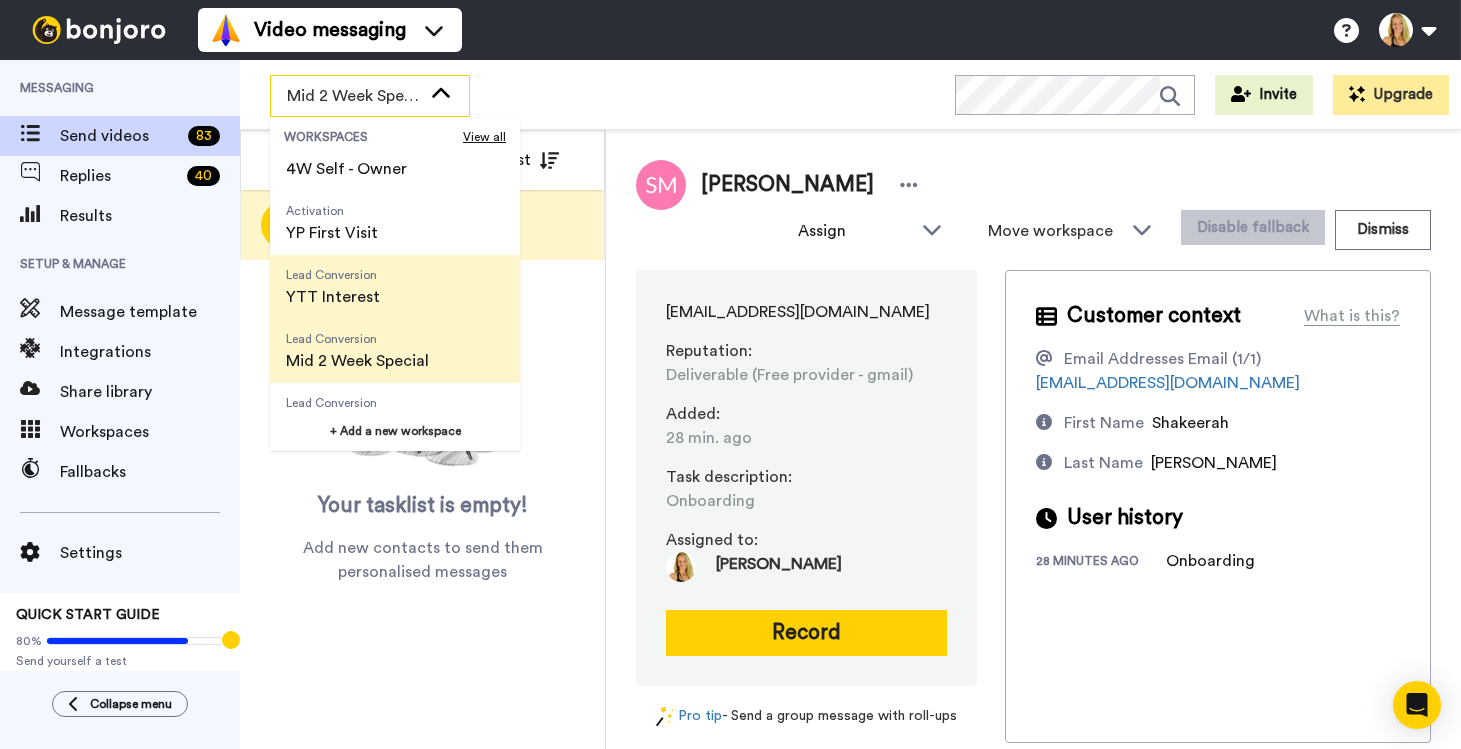 scroll, scrollTop: 384, scrollLeft: 0, axis: vertical 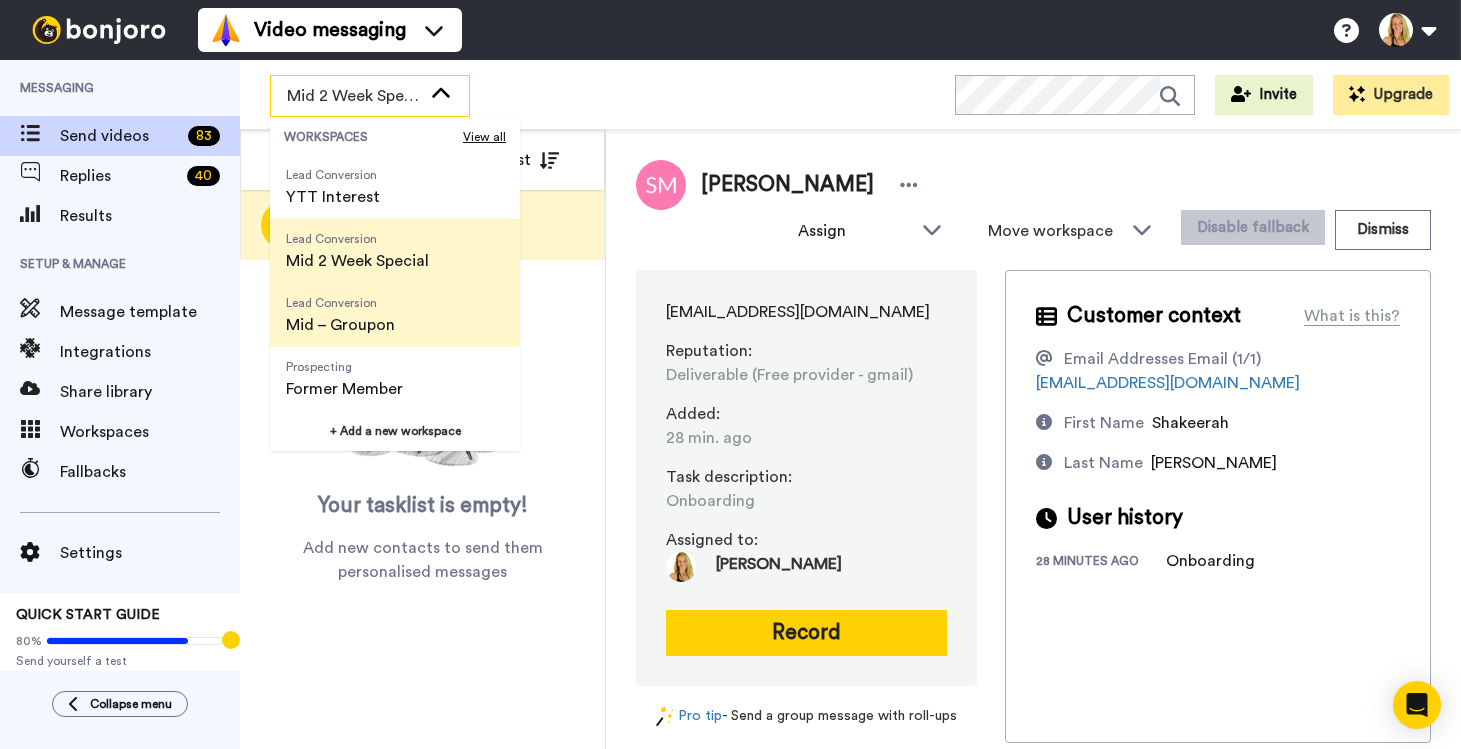 click on "Mid – Groupon" at bounding box center [340, 325] 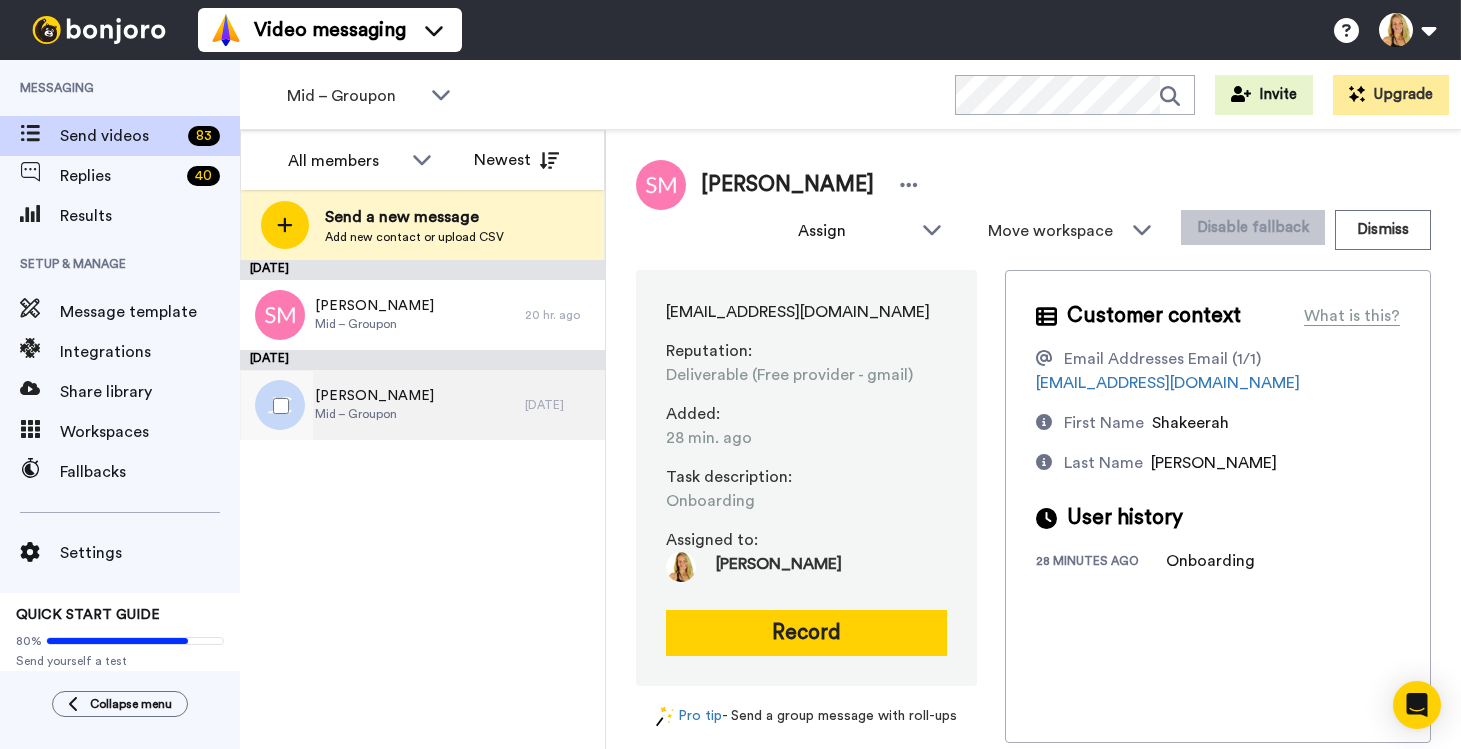 click on "Jill Culliver" at bounding box center (374, 396) 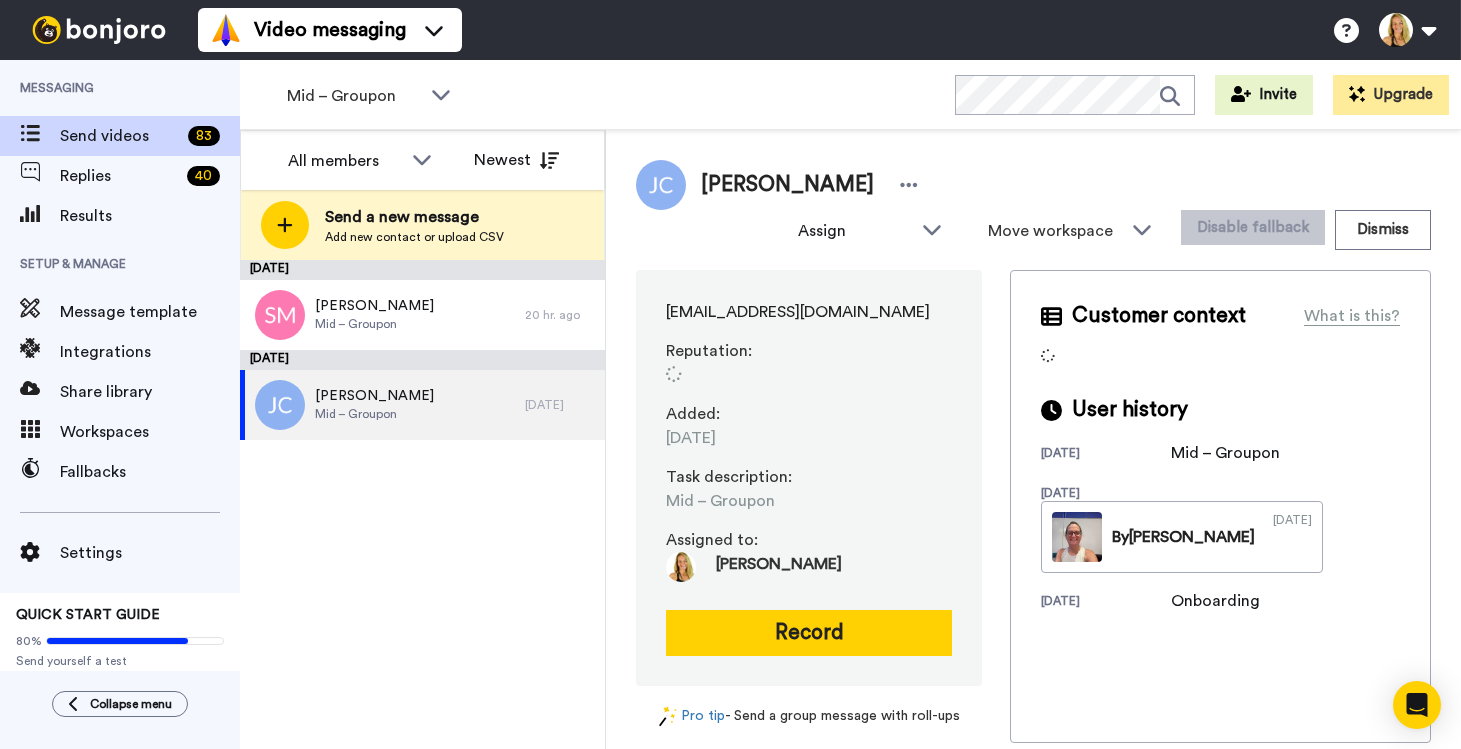 click on "Laura" at bounding box center (761, 567) 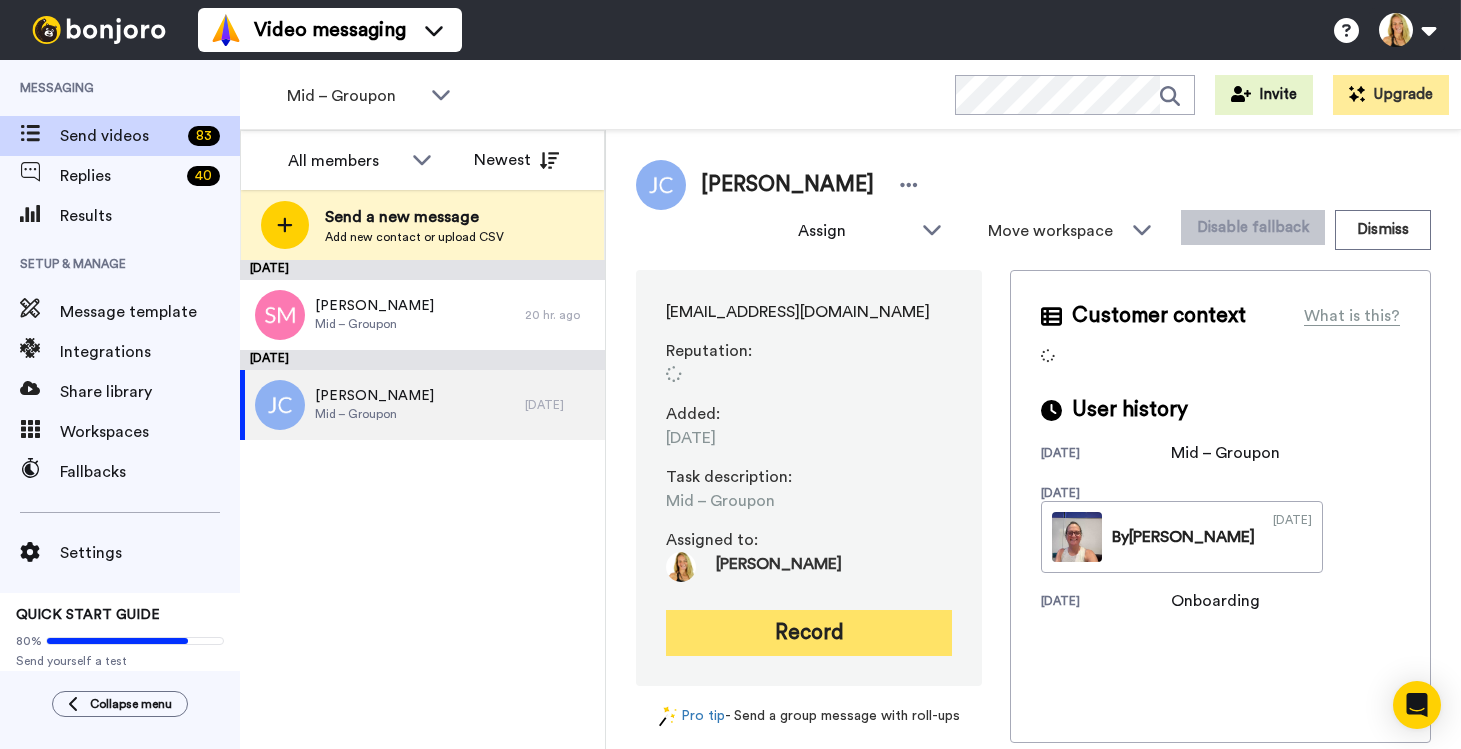 click on "Record" at bounding box center (809, 633) 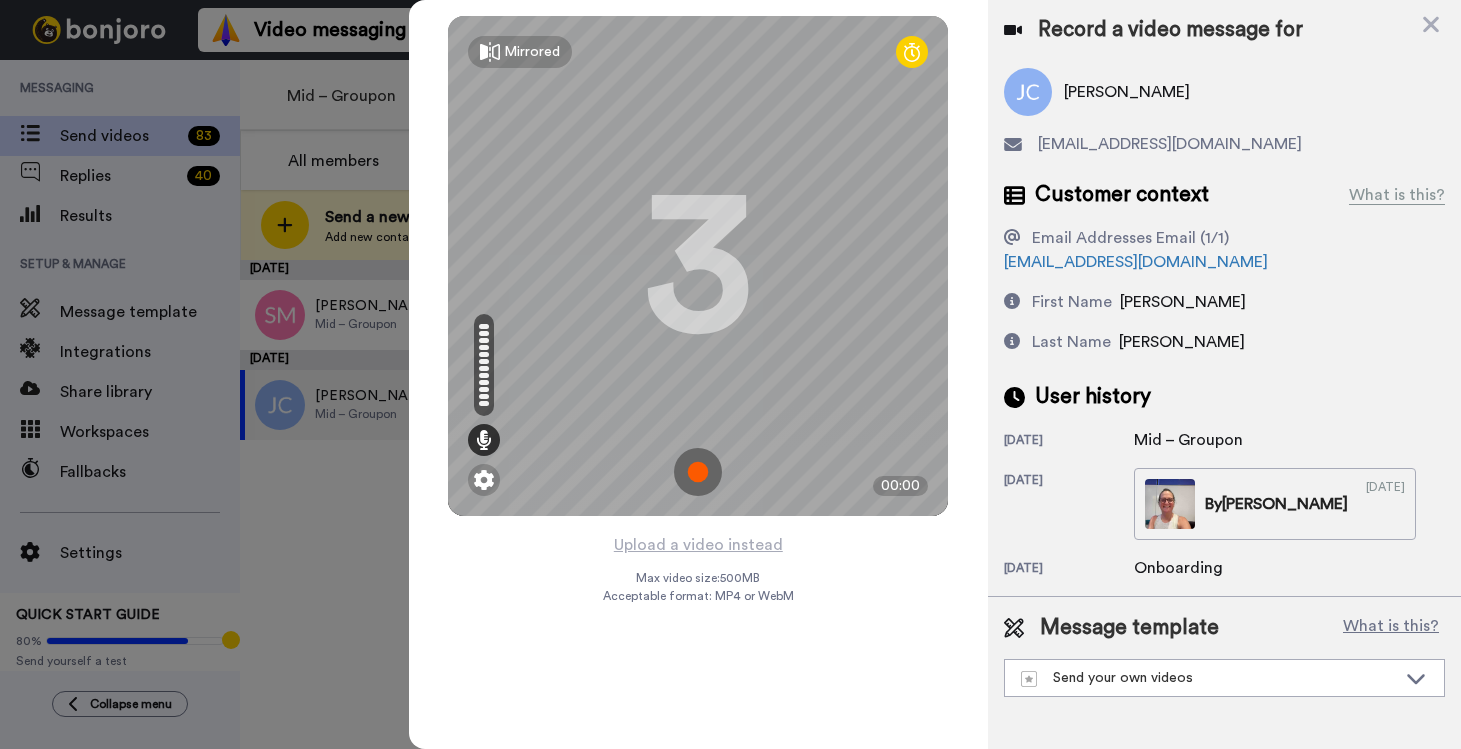 click at bounding box center (698, 472) 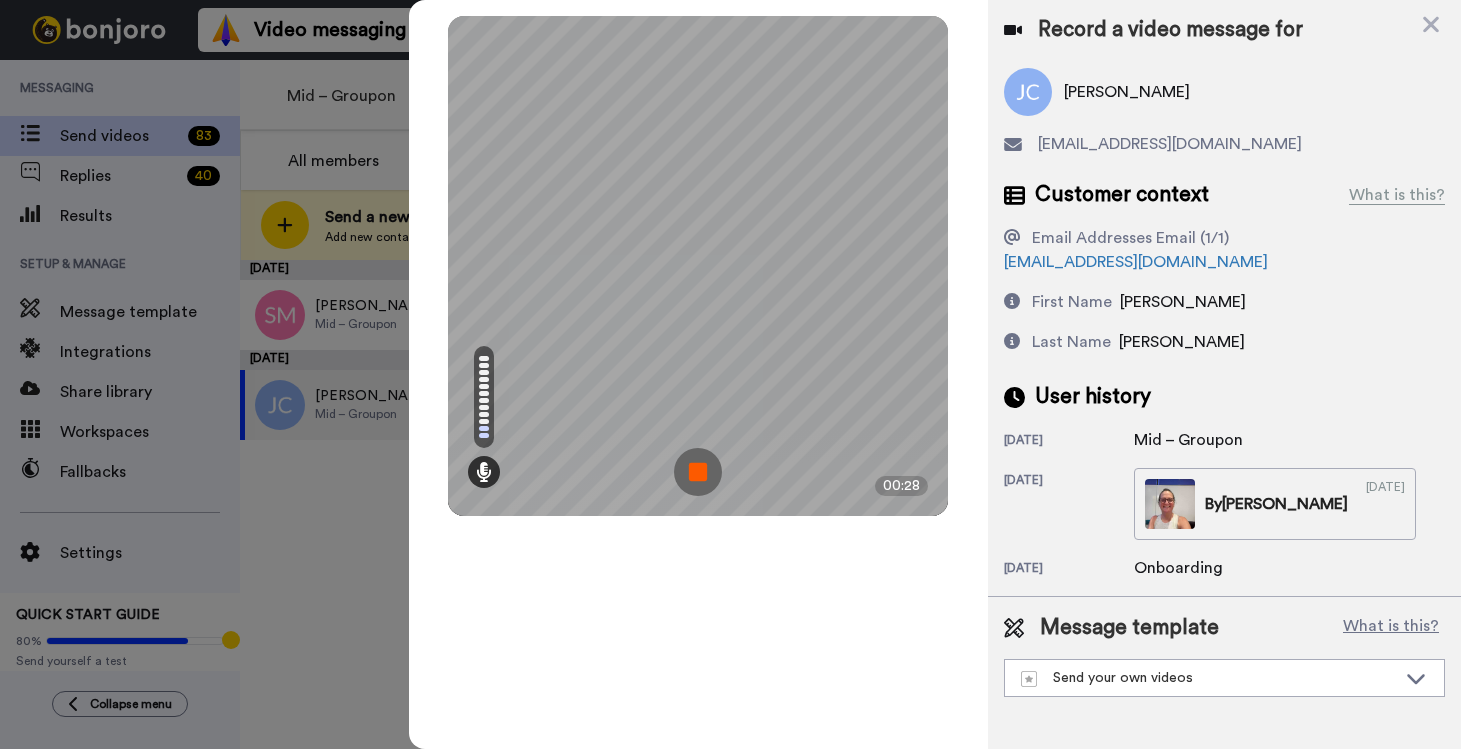 click at bounding box center [698, 472] 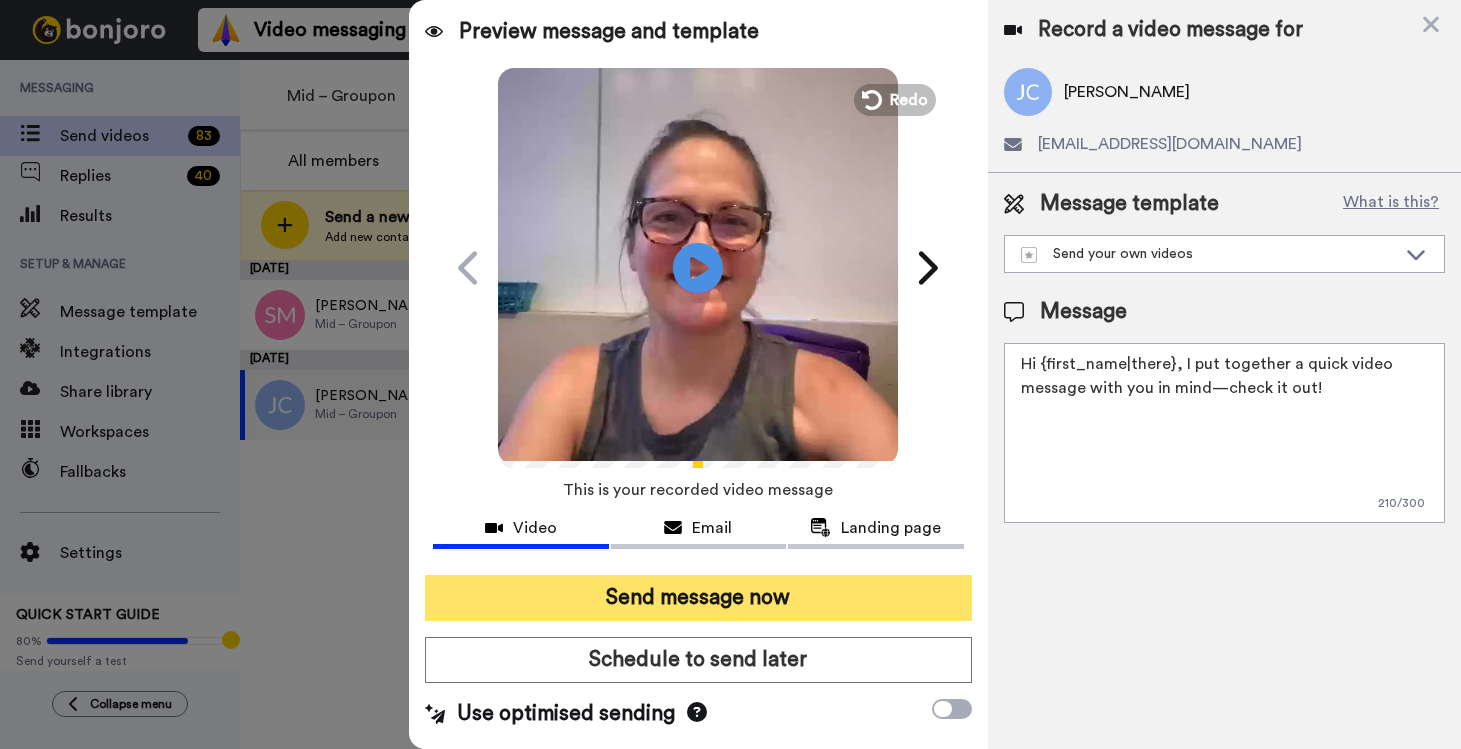 click on "Send message now" at bounding box center [698, 598] 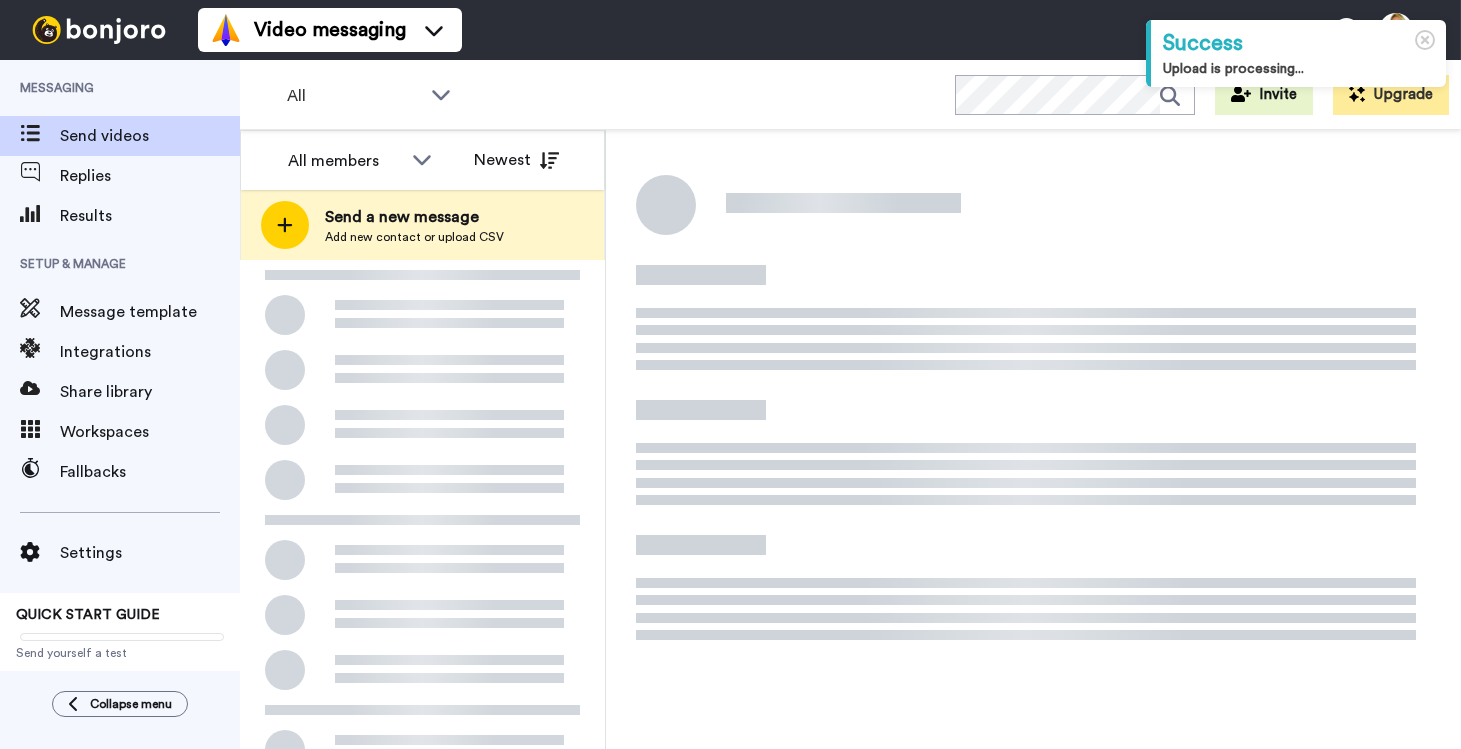 scroll, scrollTop: 0, scrollLeft: 0, axis: both 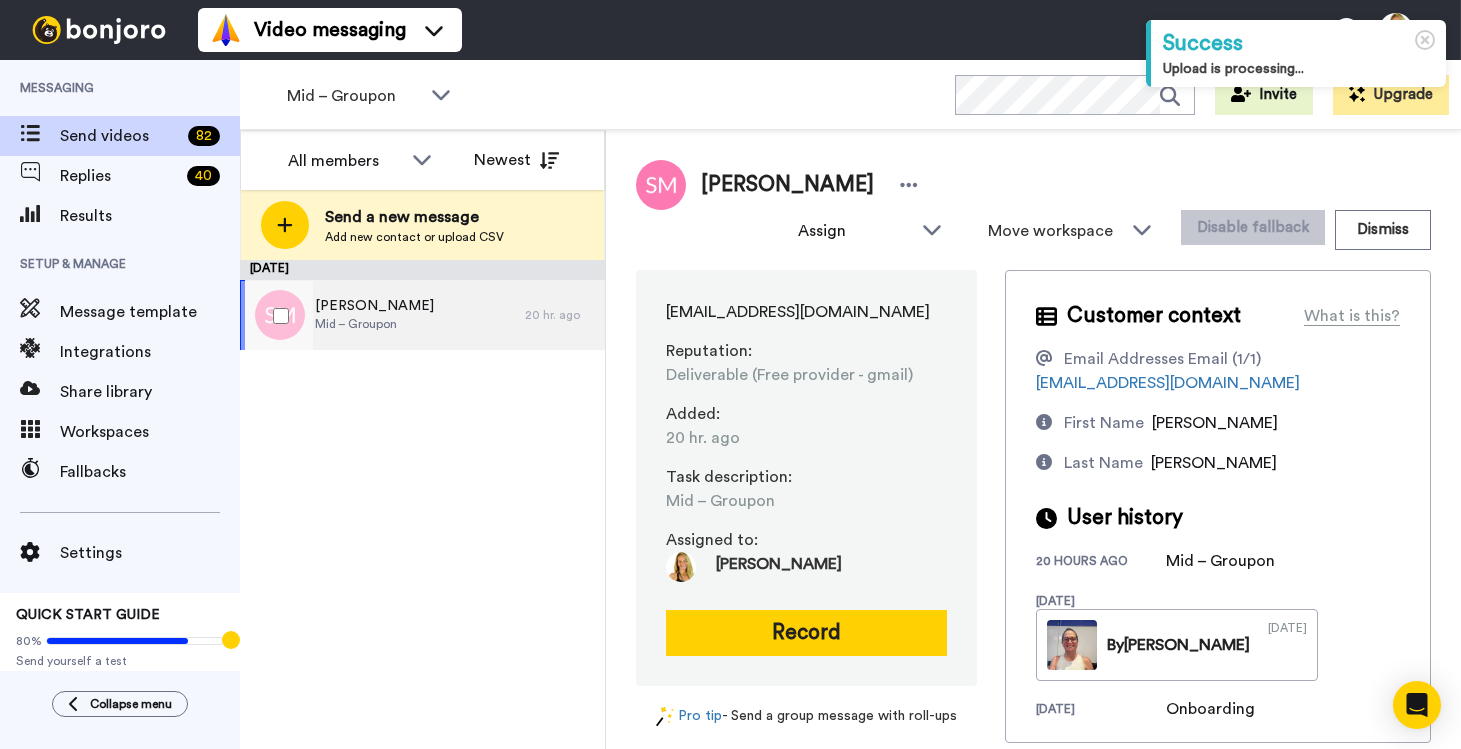 click on "Steven Madler" at bounding box center (374, 306) 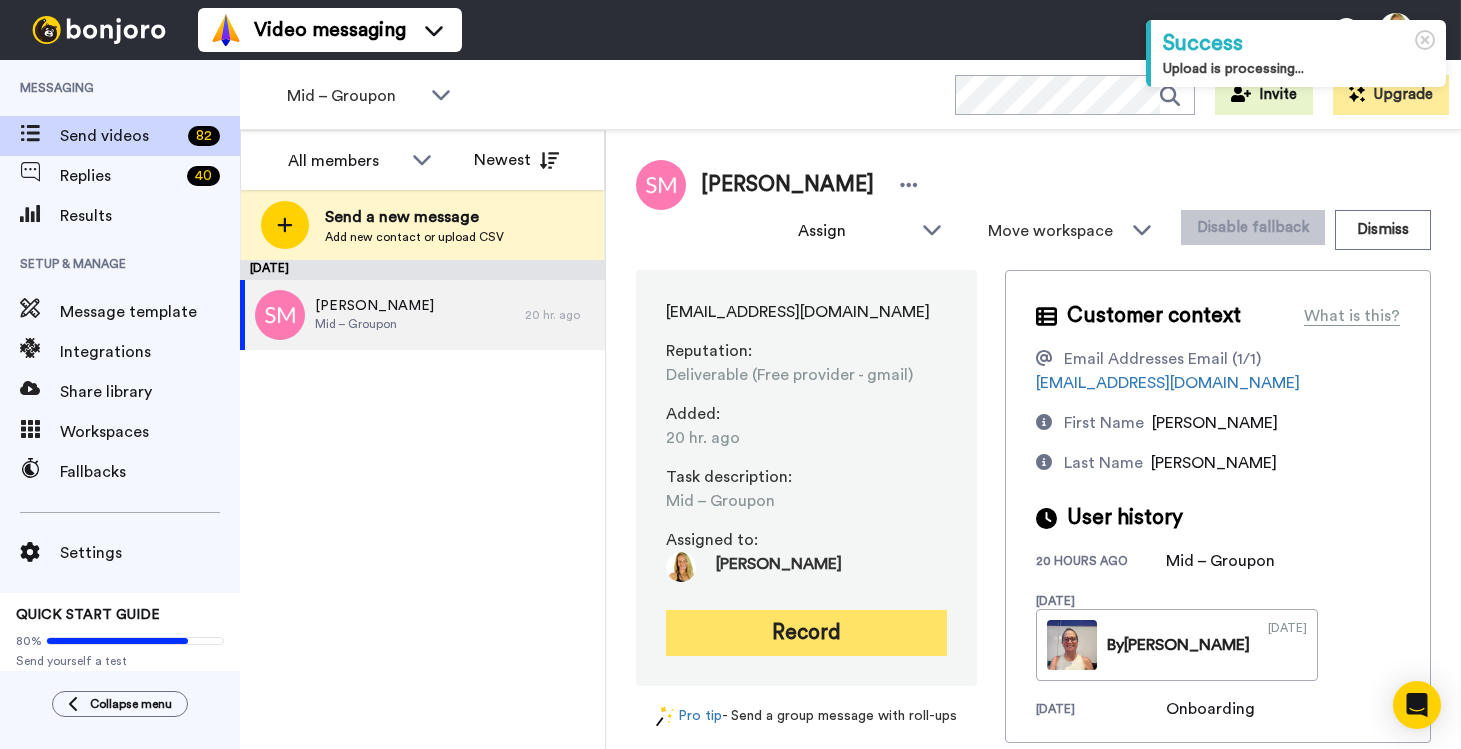 click on "Record" at bounding box center (806, 633) 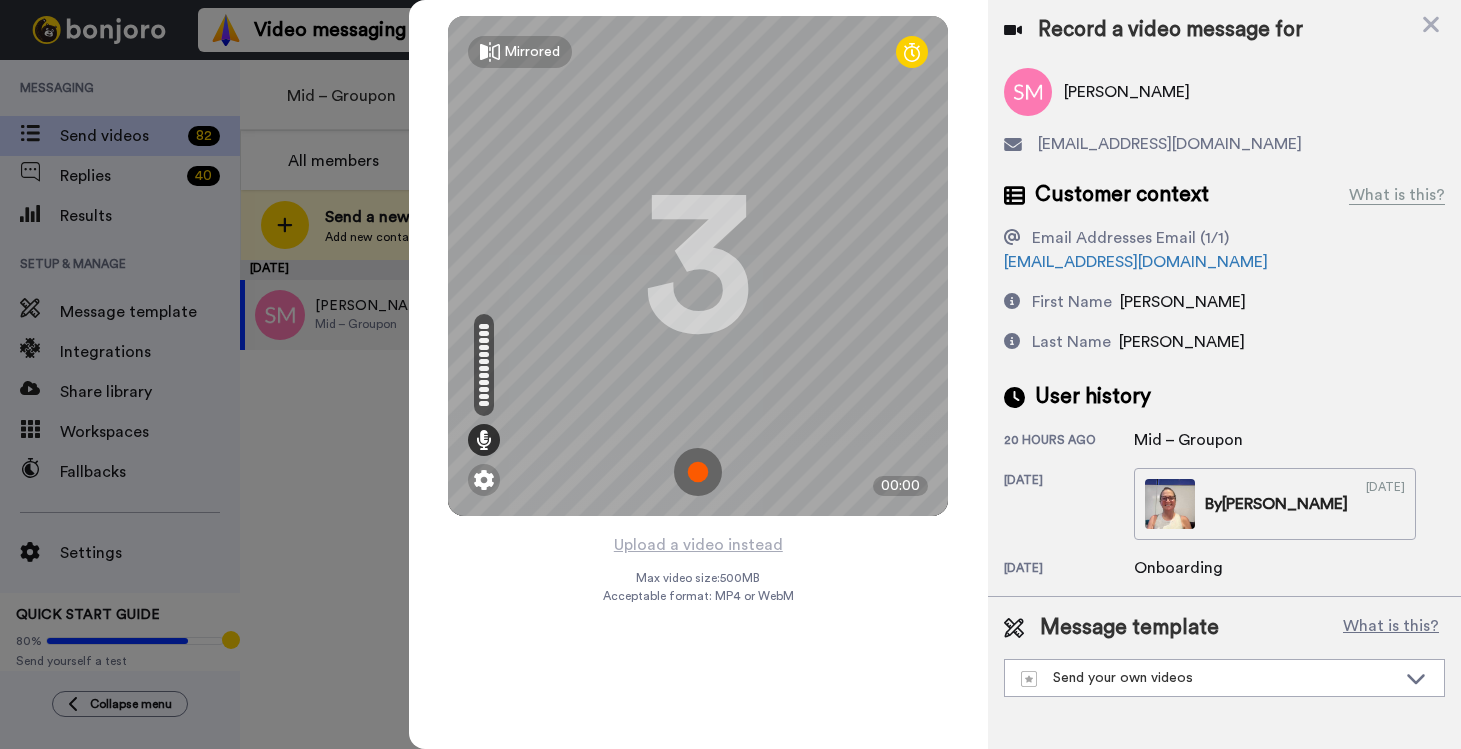 click at bounding box center [698, 472] 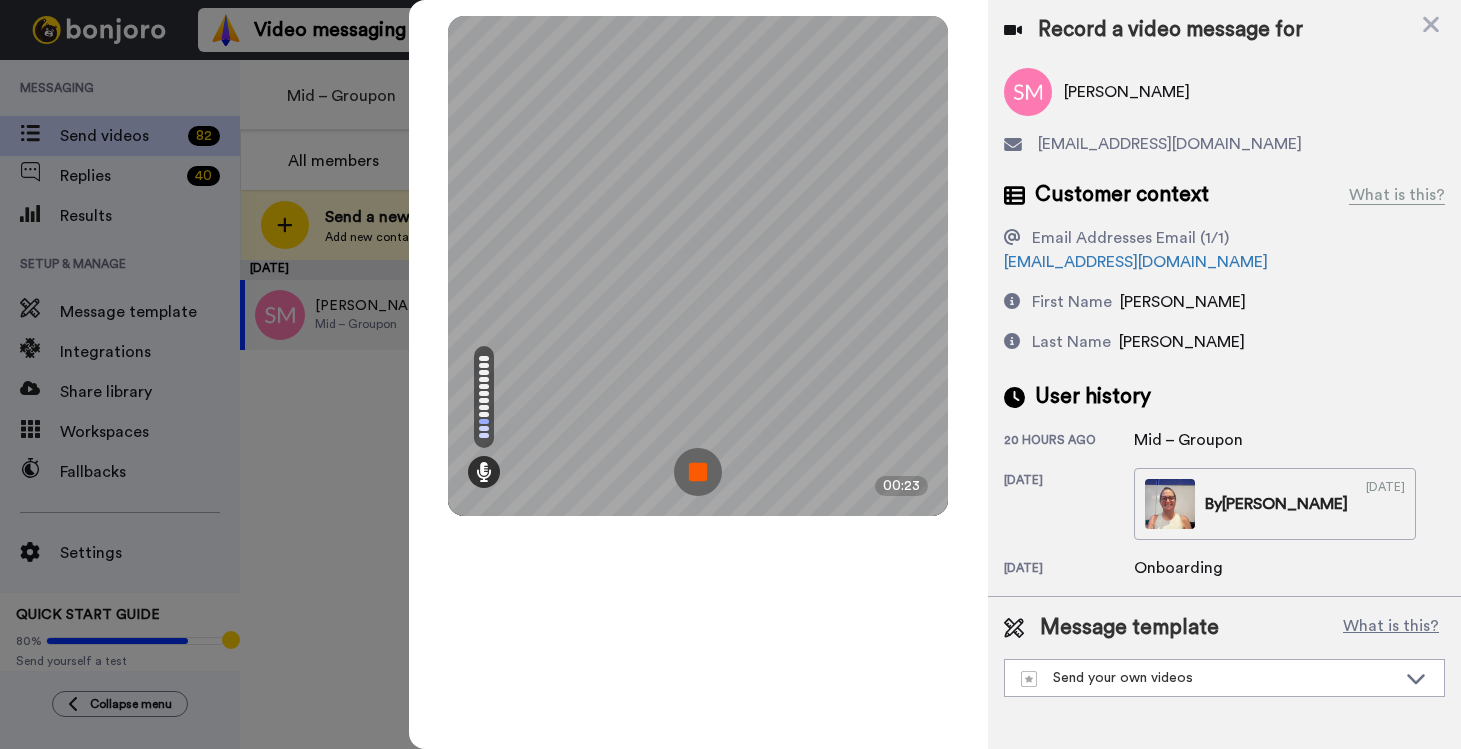 click at bounding box center (698, 472) 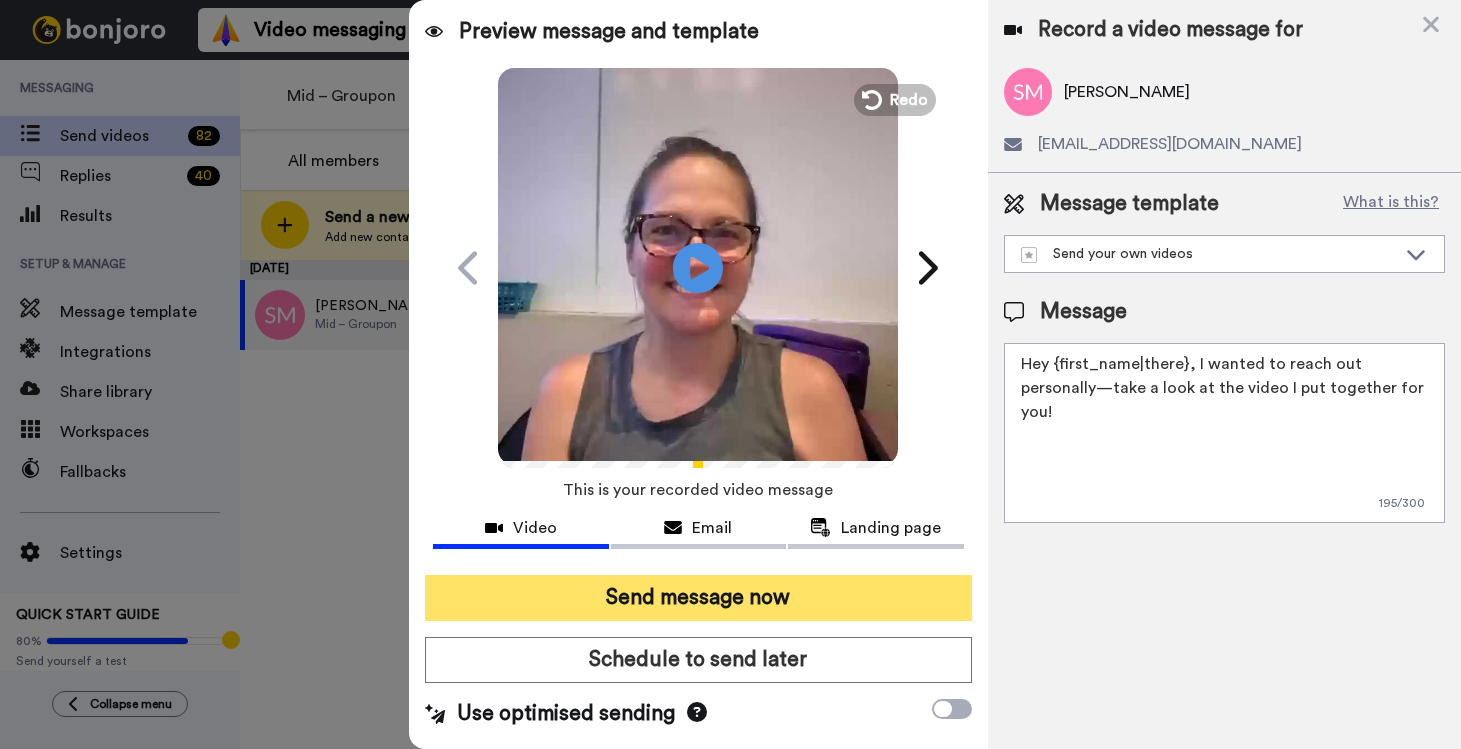click on "Send message now" at bounding box center (698, 598) 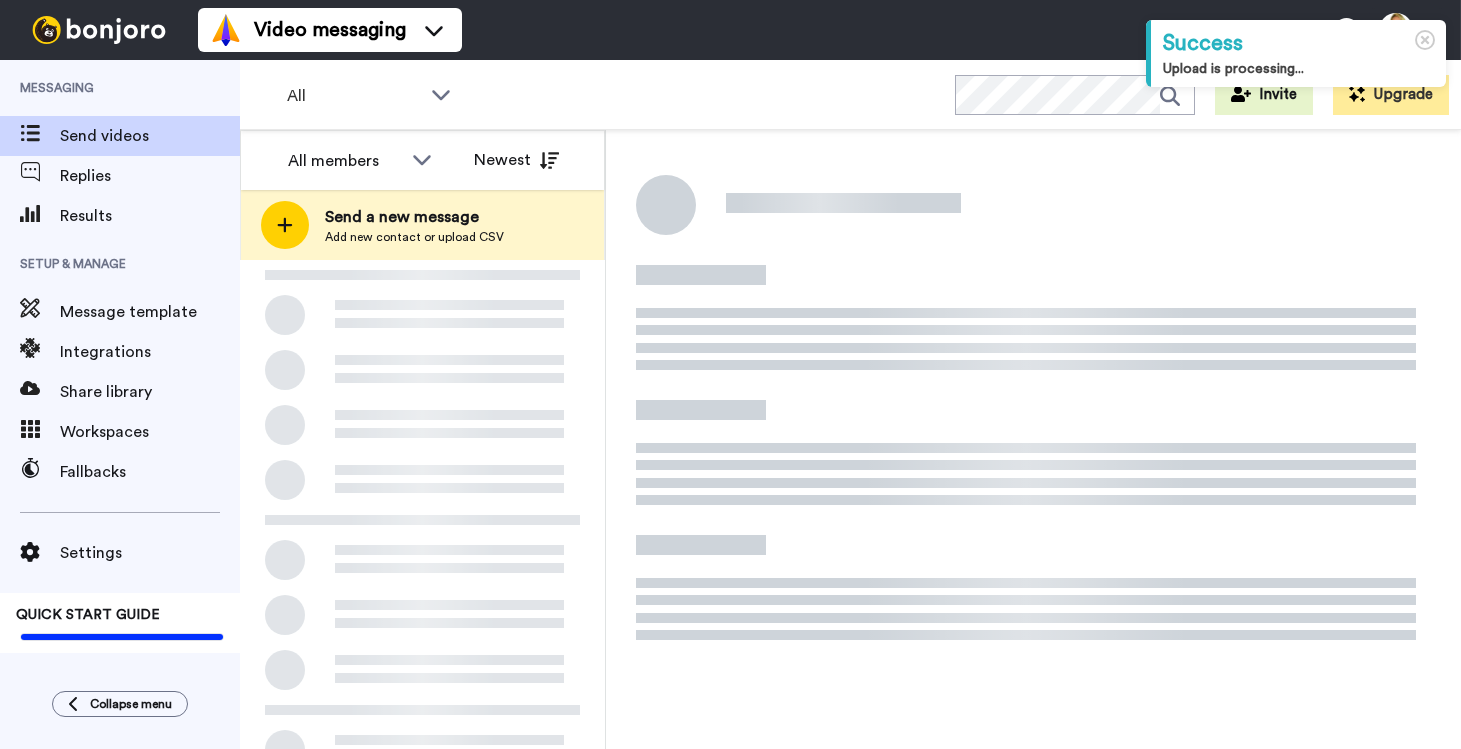scroll, scrollTop: 0, scrollLeft: 0, axis: both 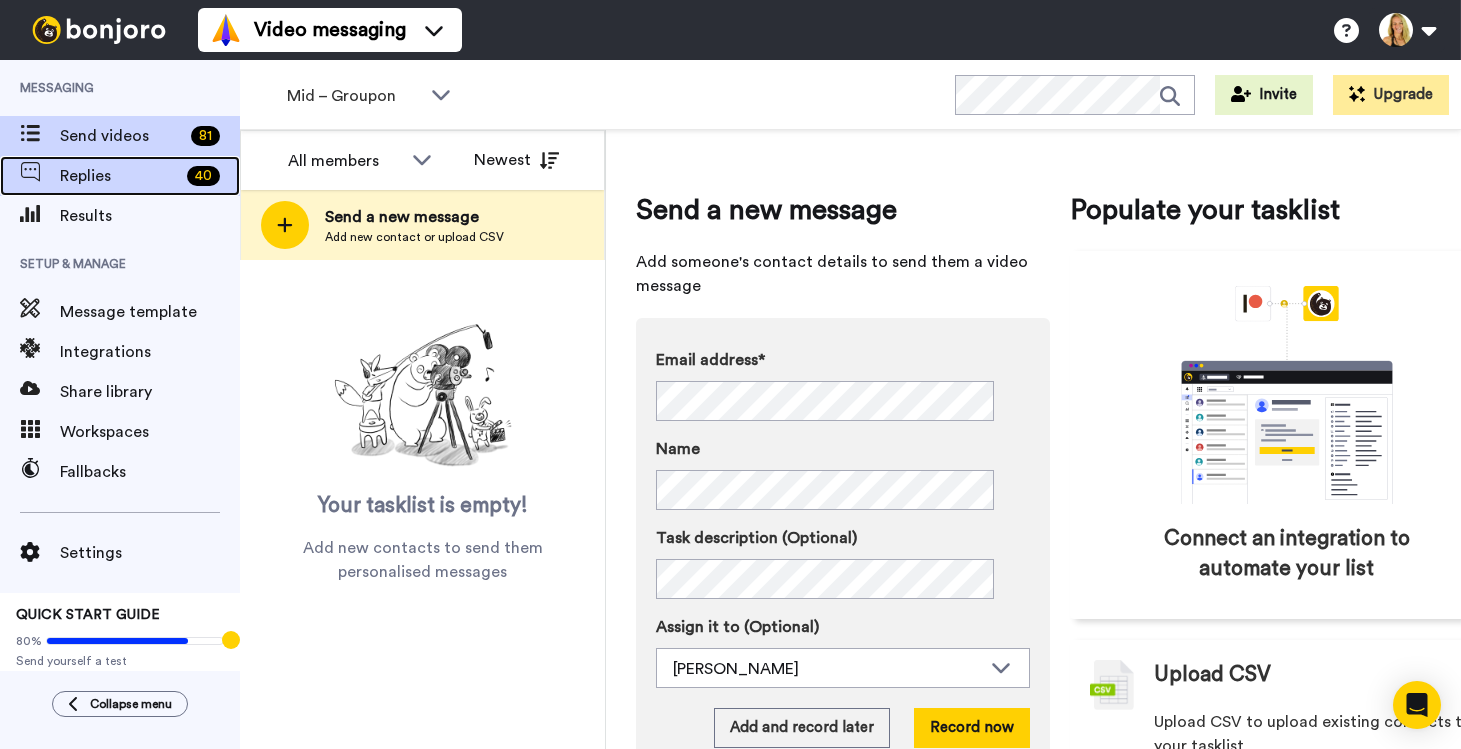 click on "Replies" at bounding box center (119, 176) 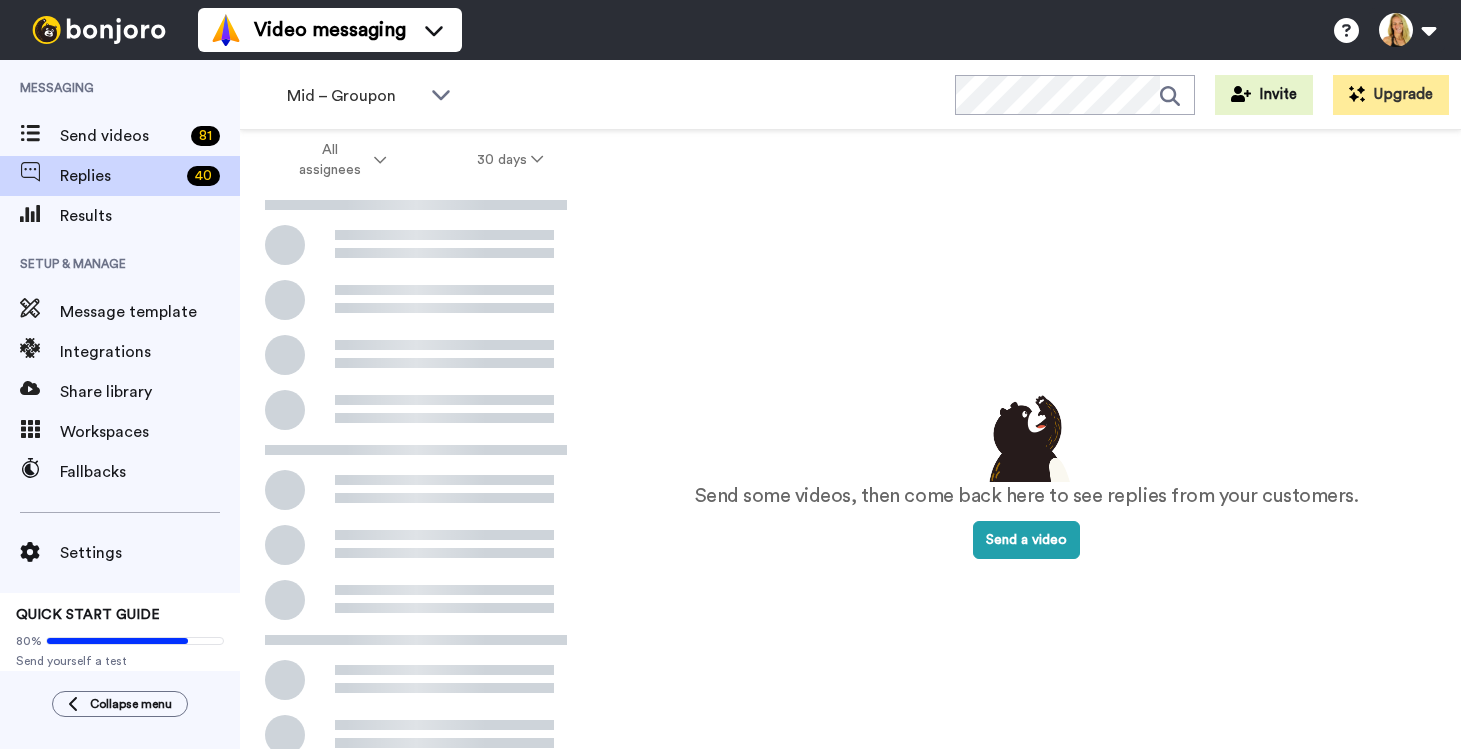 scroll, scrollTop: 0, scrollLeft: 0, axis: both 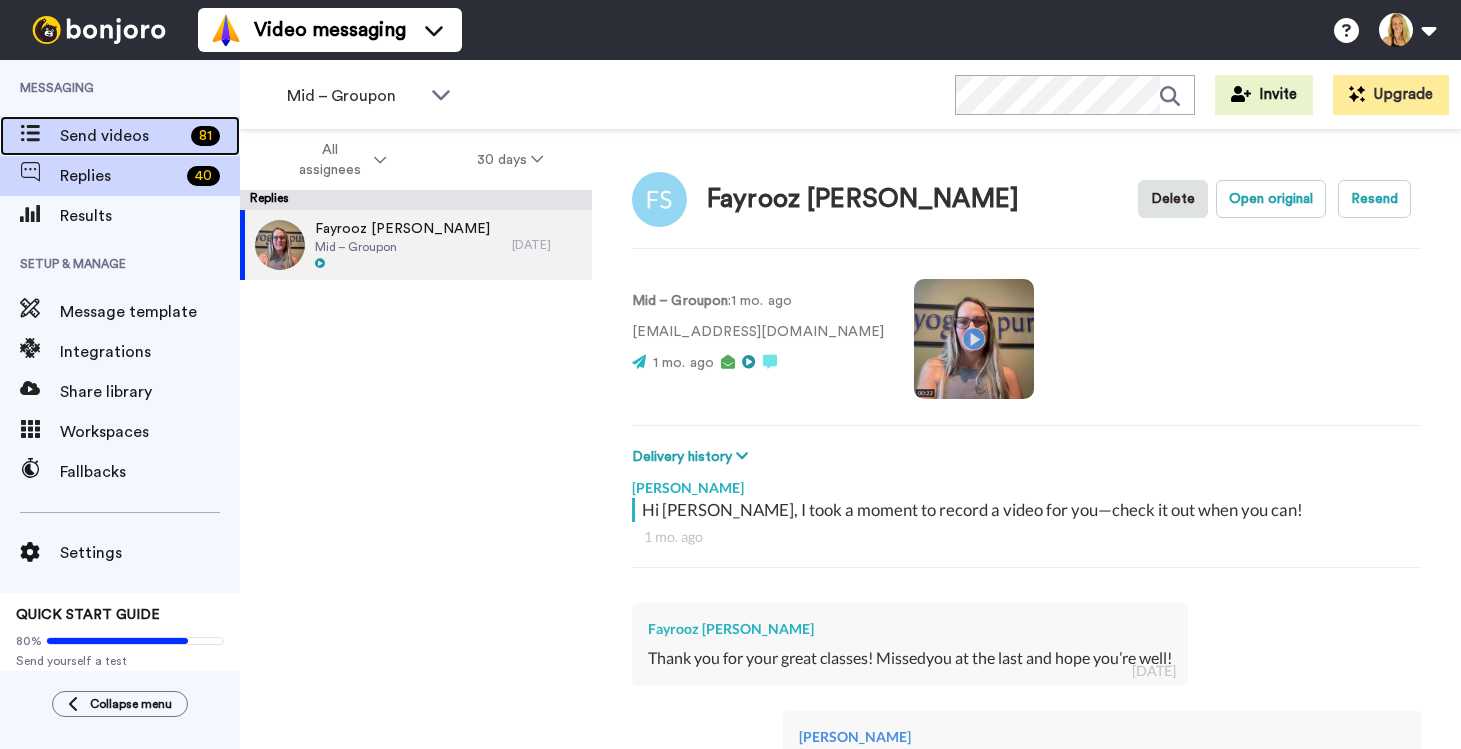click on "Send videos" at bounding box center [121, 136] 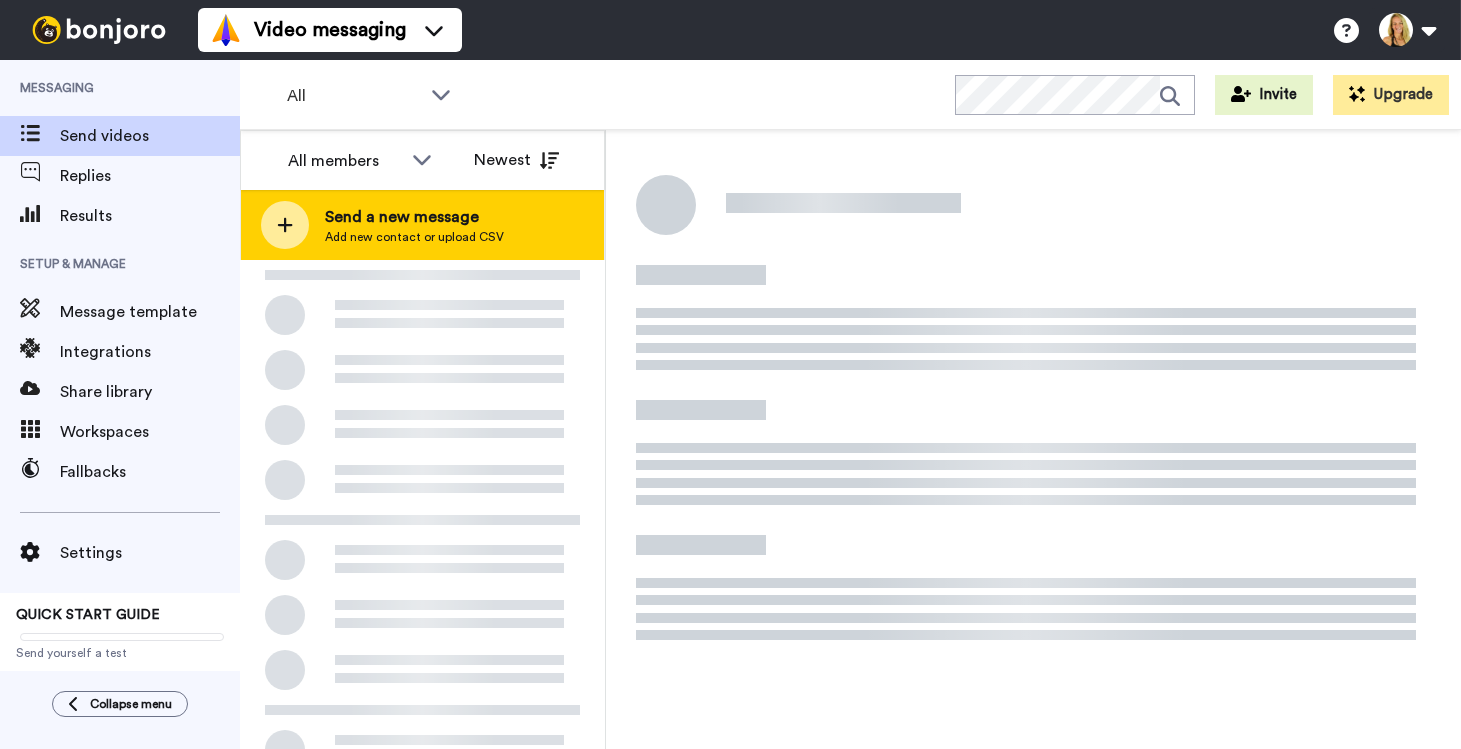 scroll, scrollTop: 0, scrollLeft: 0, axis: both 